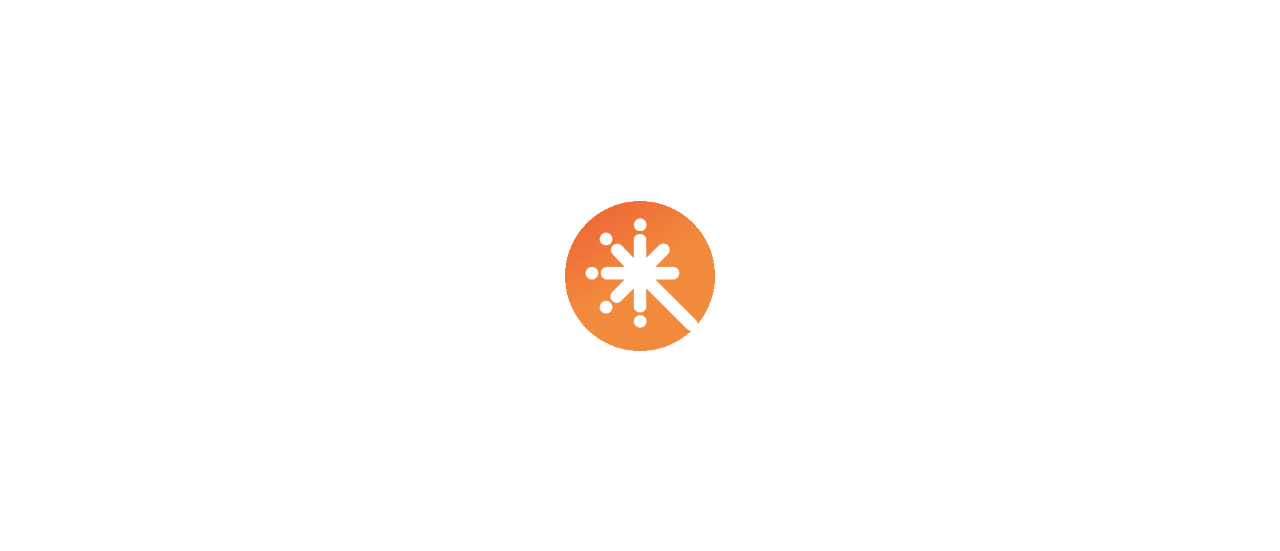 scroll, scrollTop: 0, scrollLeft: 0, axis: both 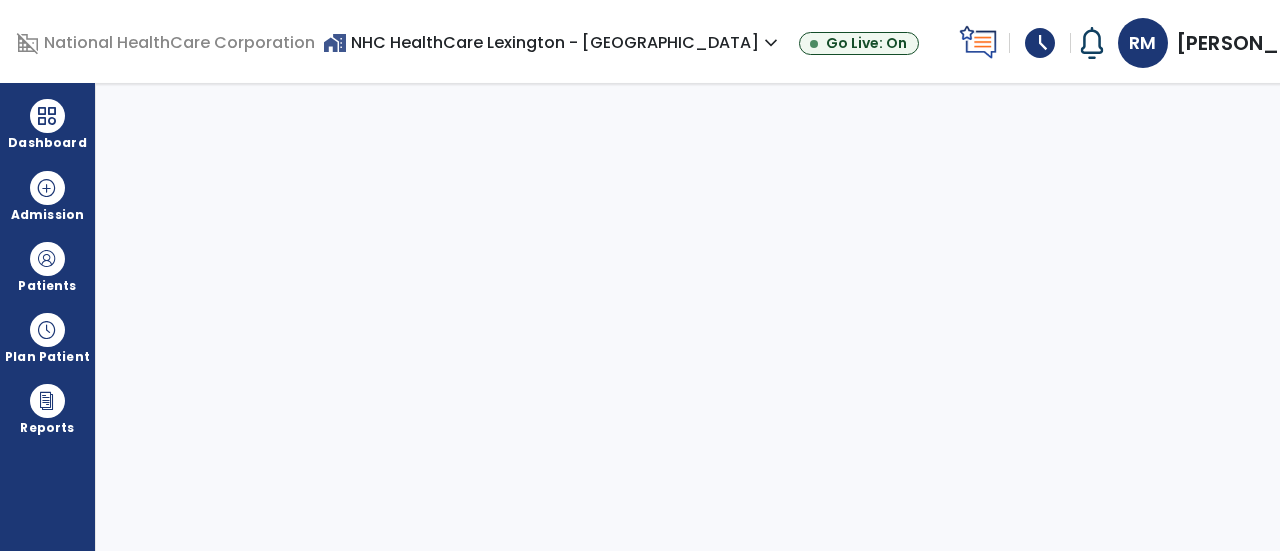 select on "****" 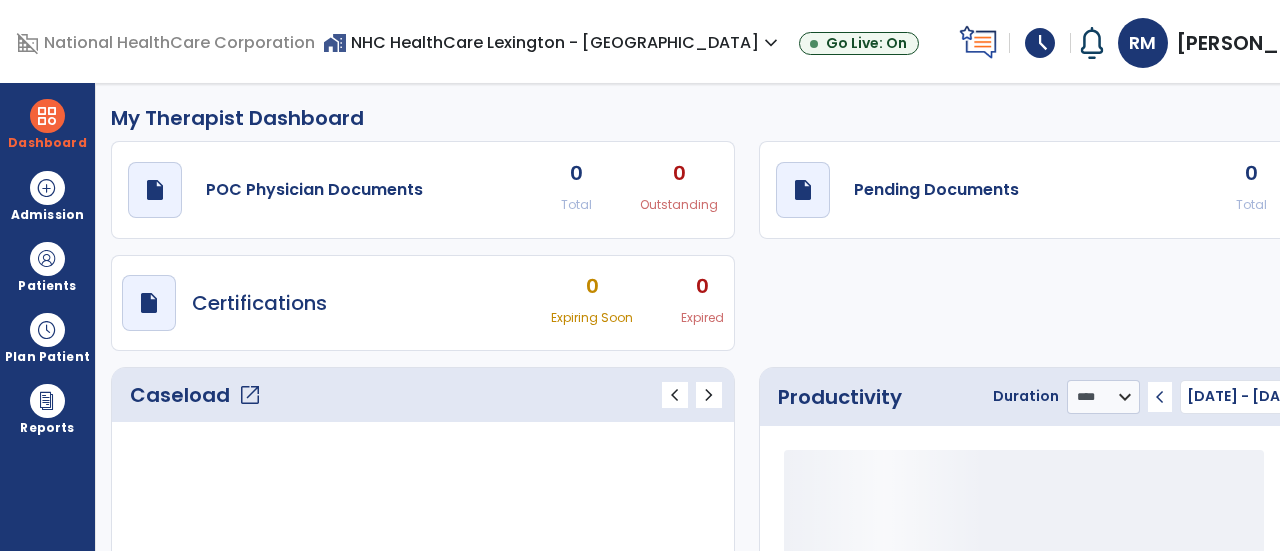 click on "schedule" at bounding box center (1040, 43) 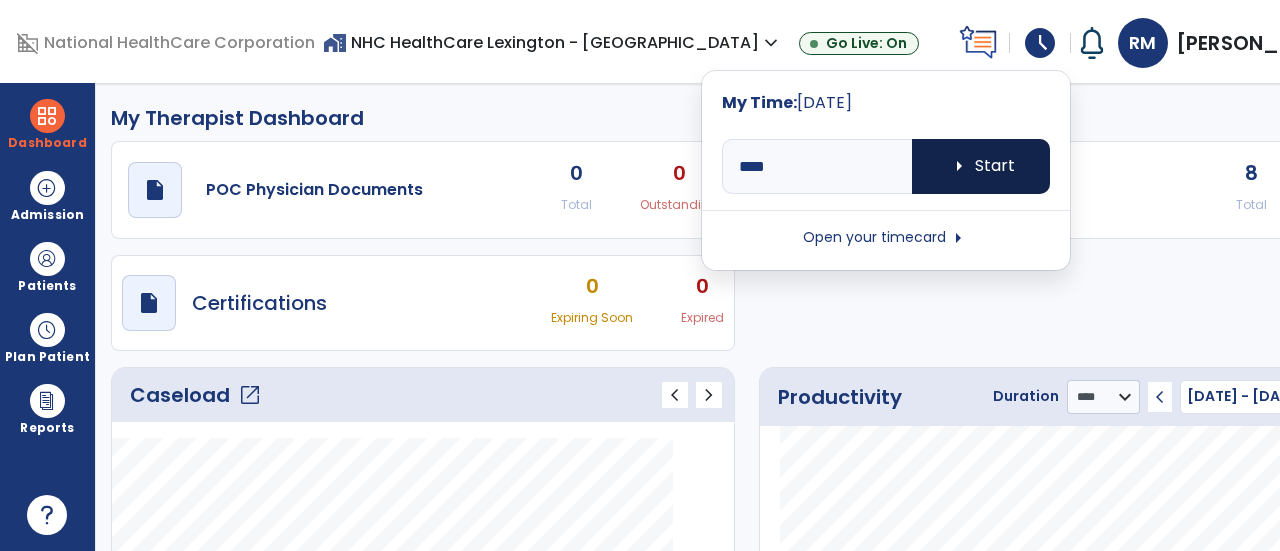 click on "arrow_right  Start" at bounding box center (981, 166) 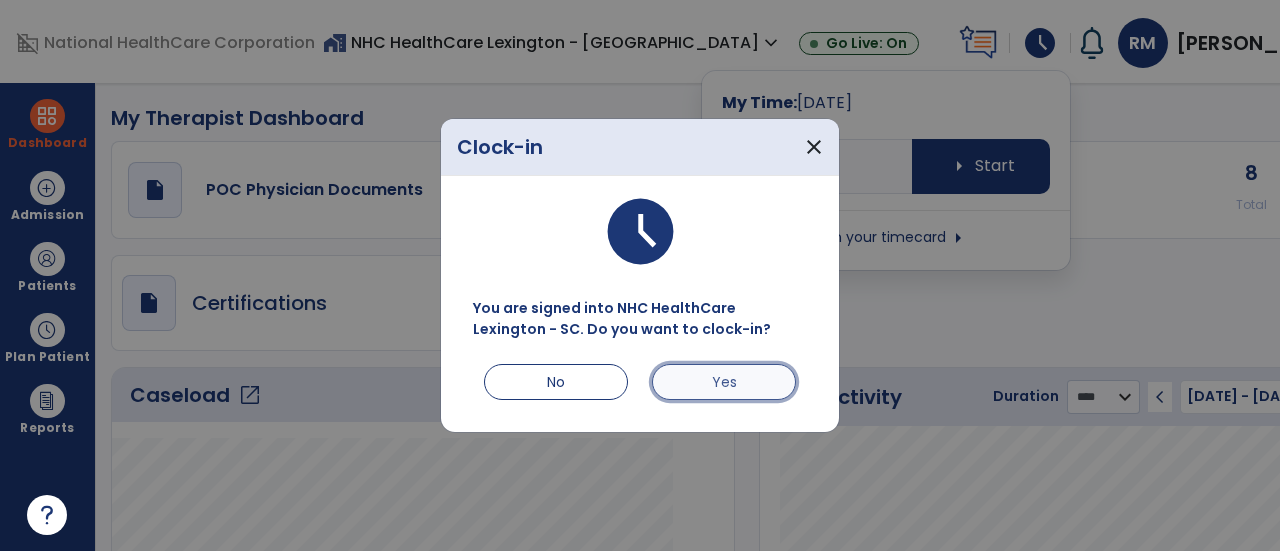 click on "Yes" at bounding box center (724, 382) 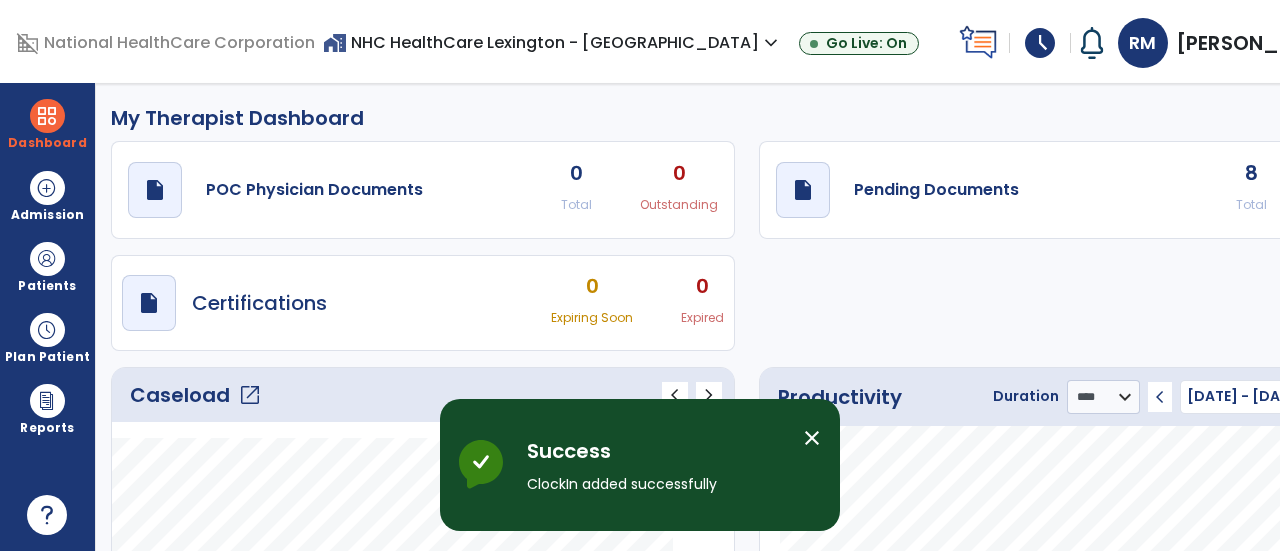 click on "Caseload   open_in_new   chevron_left   chevron_right" 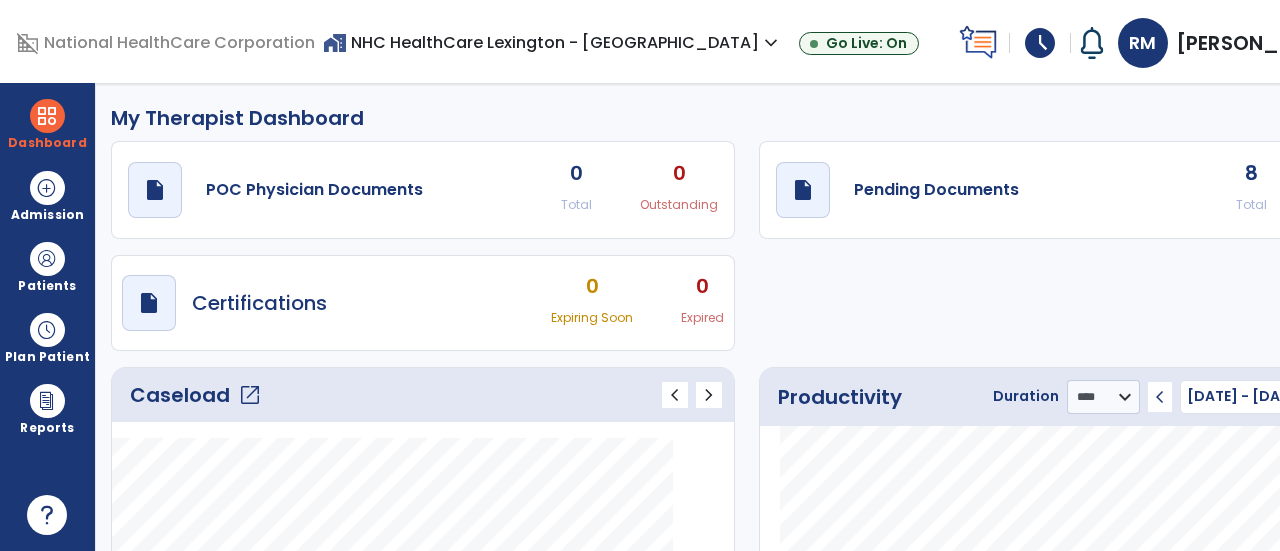 click on "open_in_new" 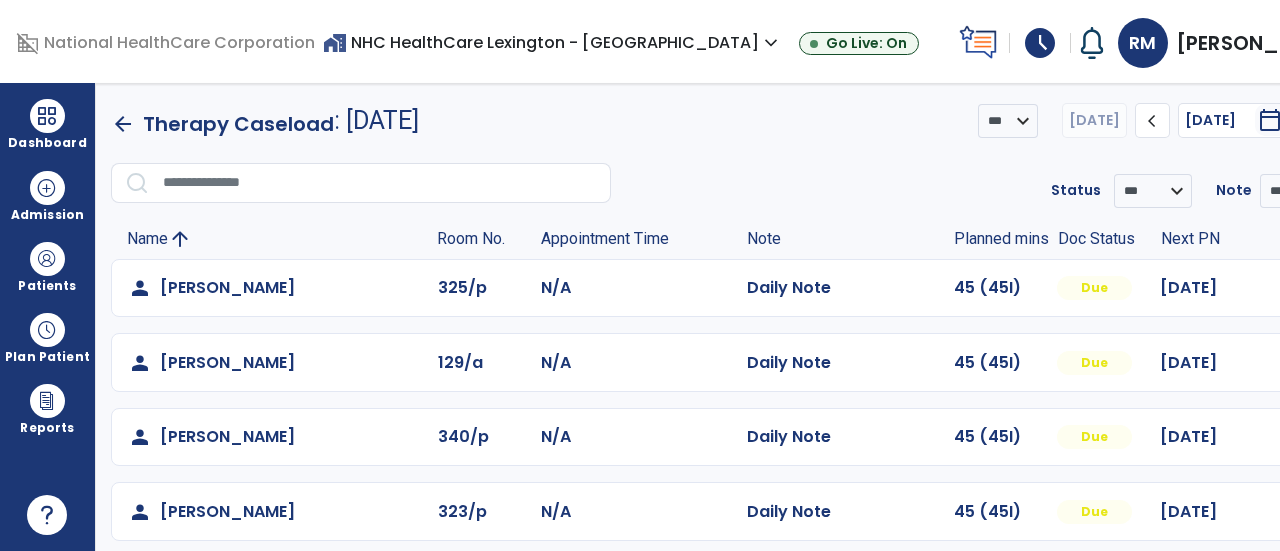 click on "**********" 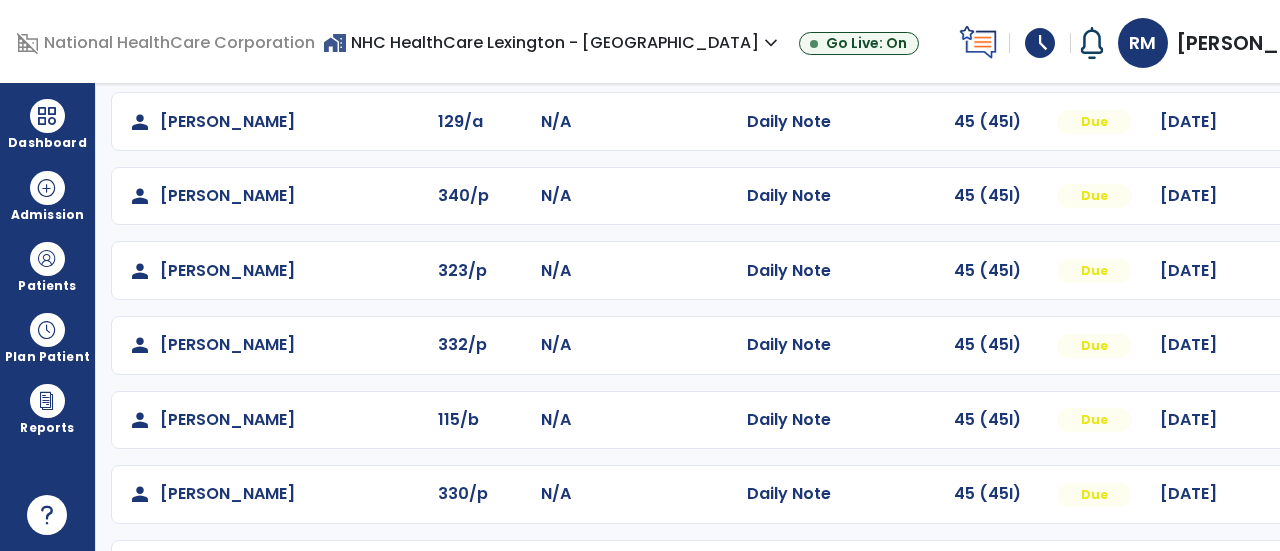 scroll, scrollTop: 333, scrollLeft: 0, axis: vertical 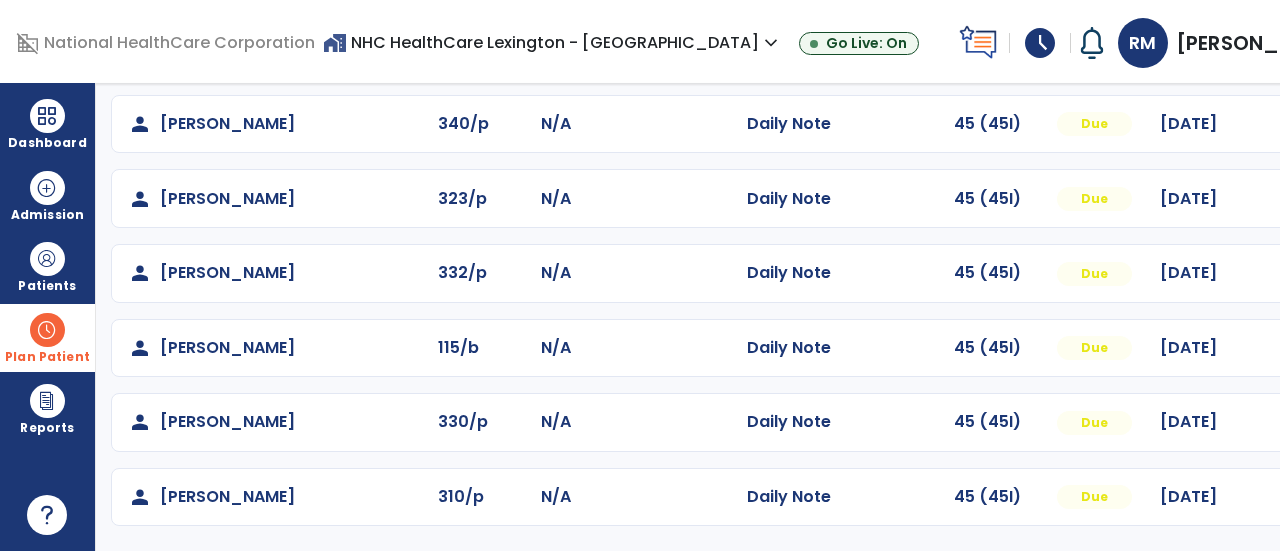 click at bounding box center (47, 330) 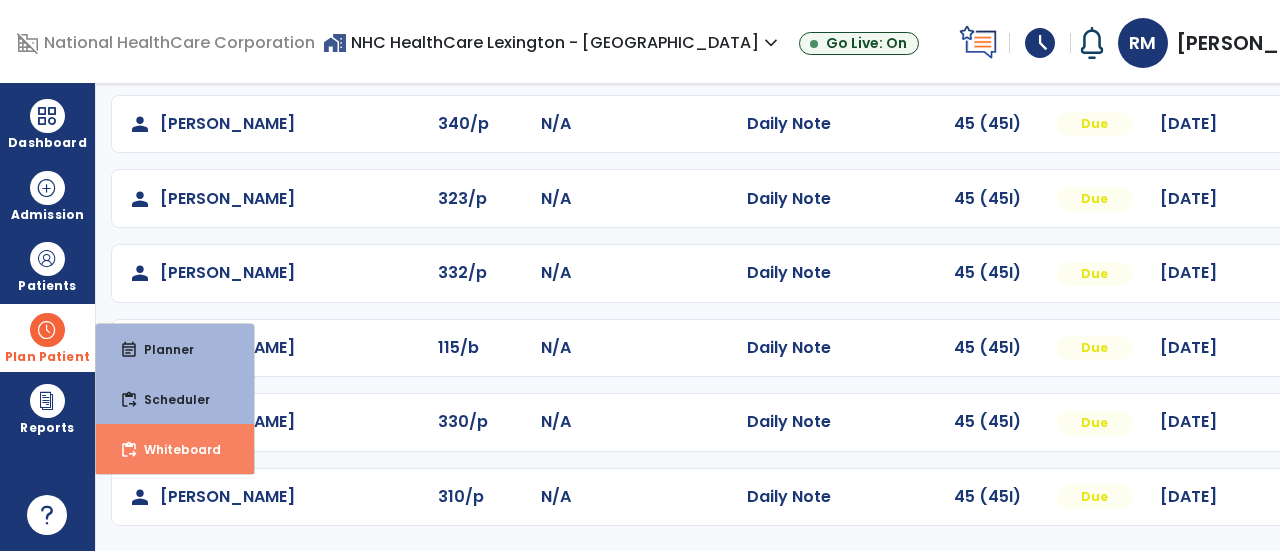 click on "Whiteboard" at bounding box center (174, 449) 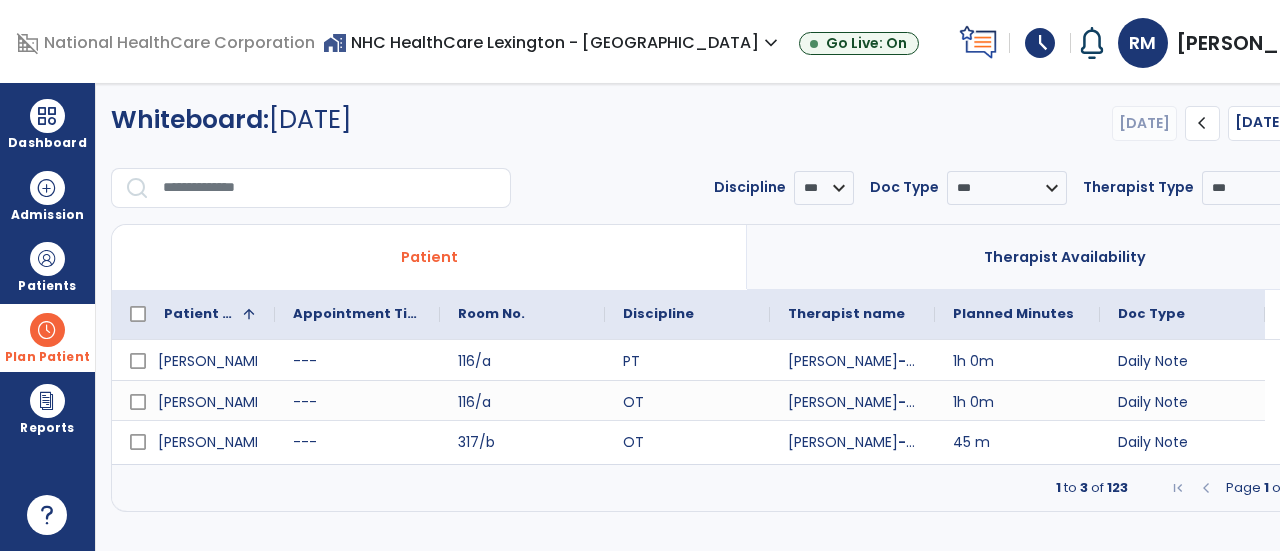 click 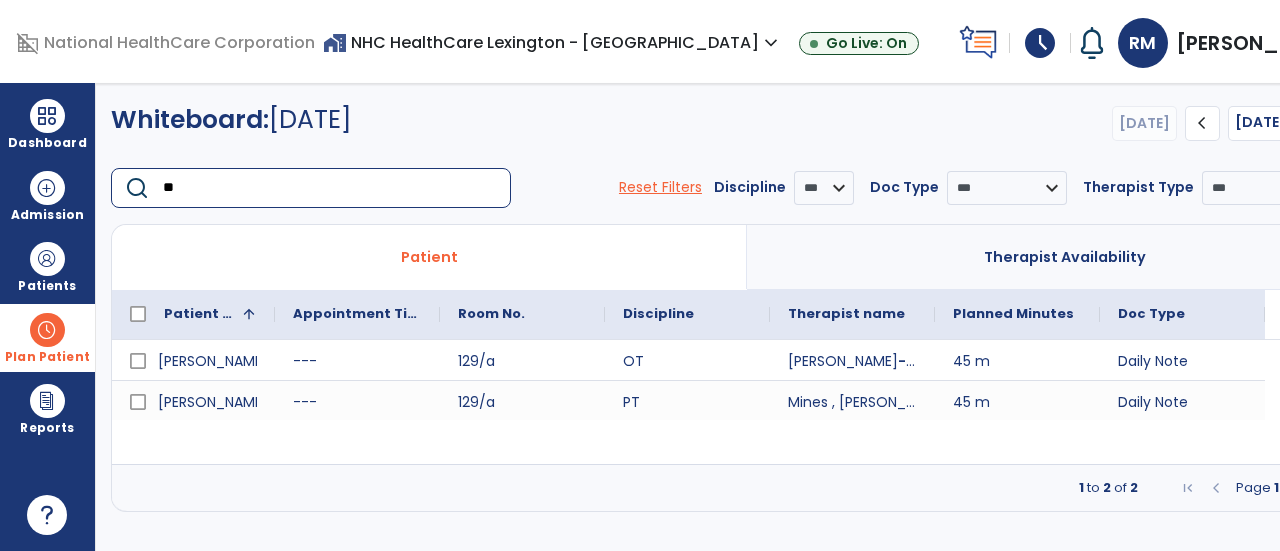 type on "*" 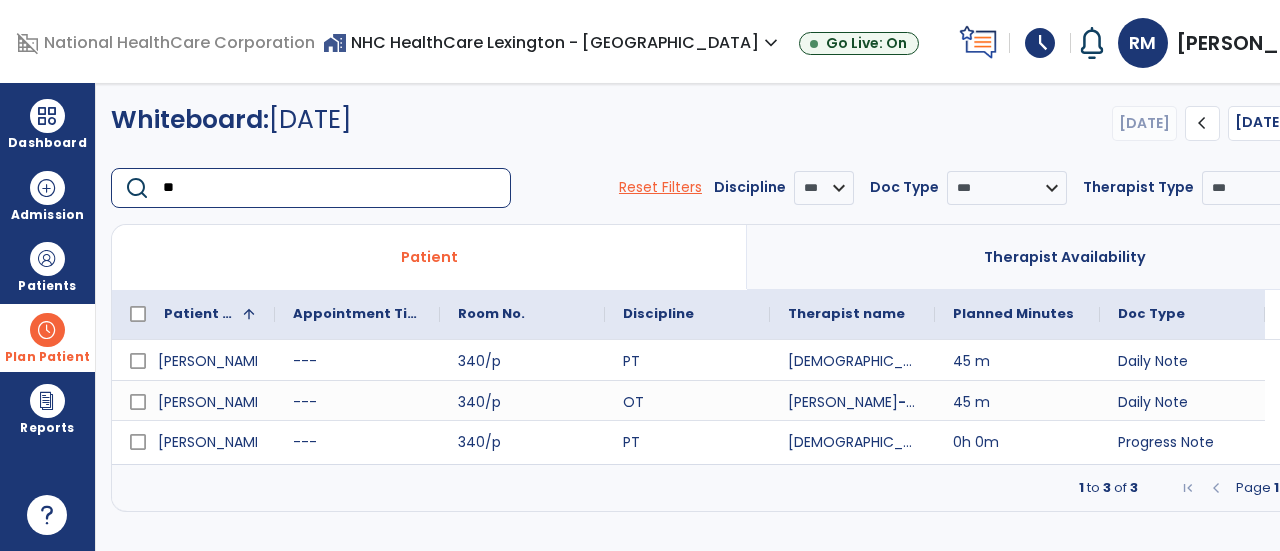 type on "*" 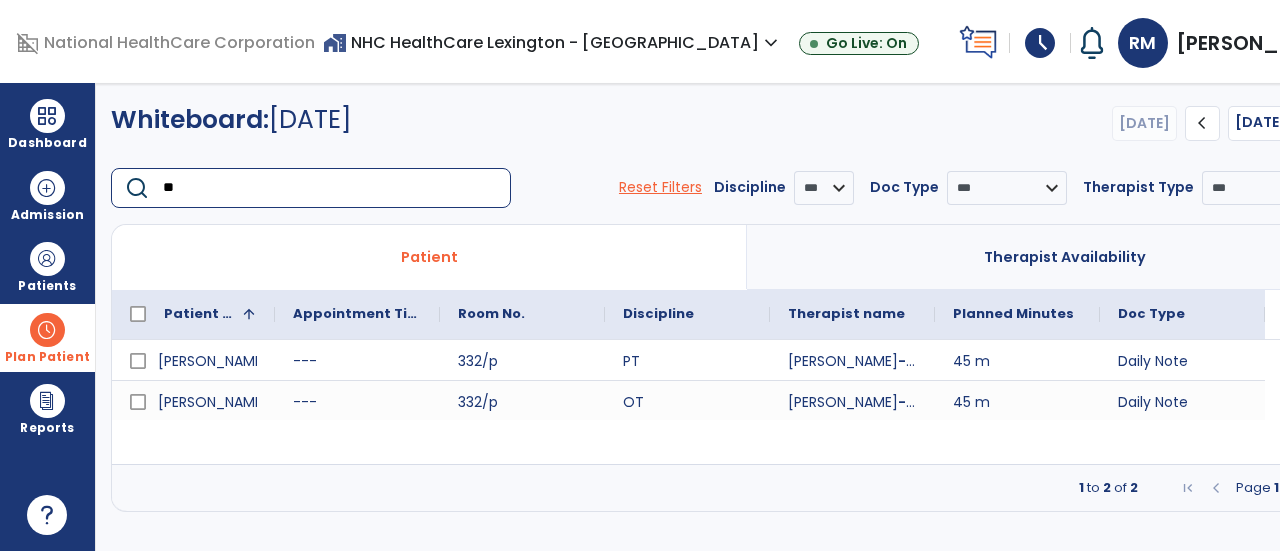 type on "*" 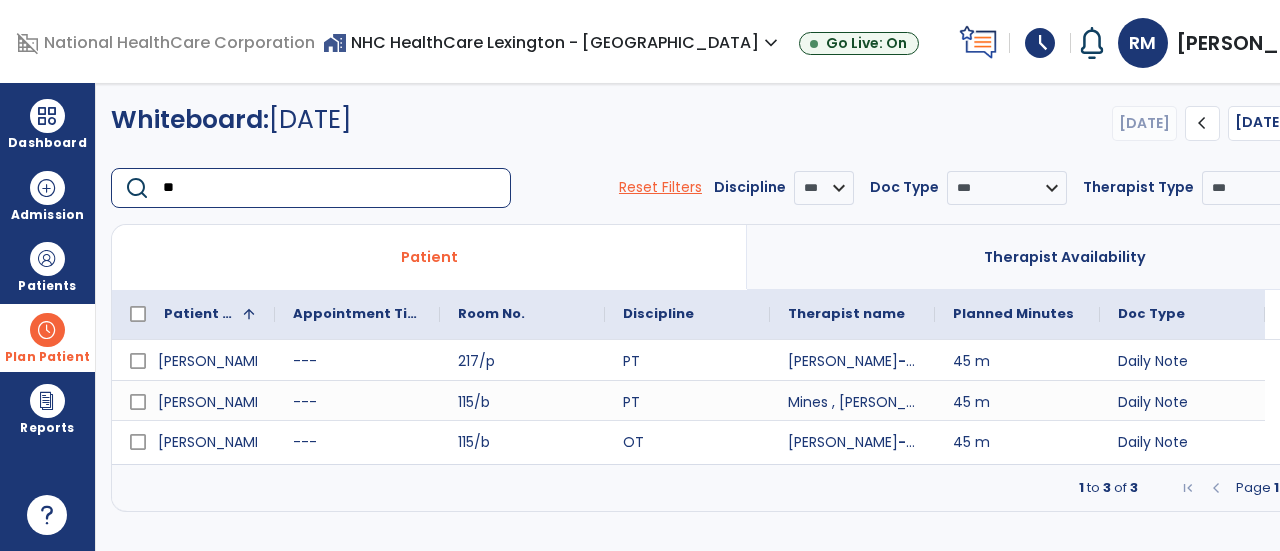 type on "*" 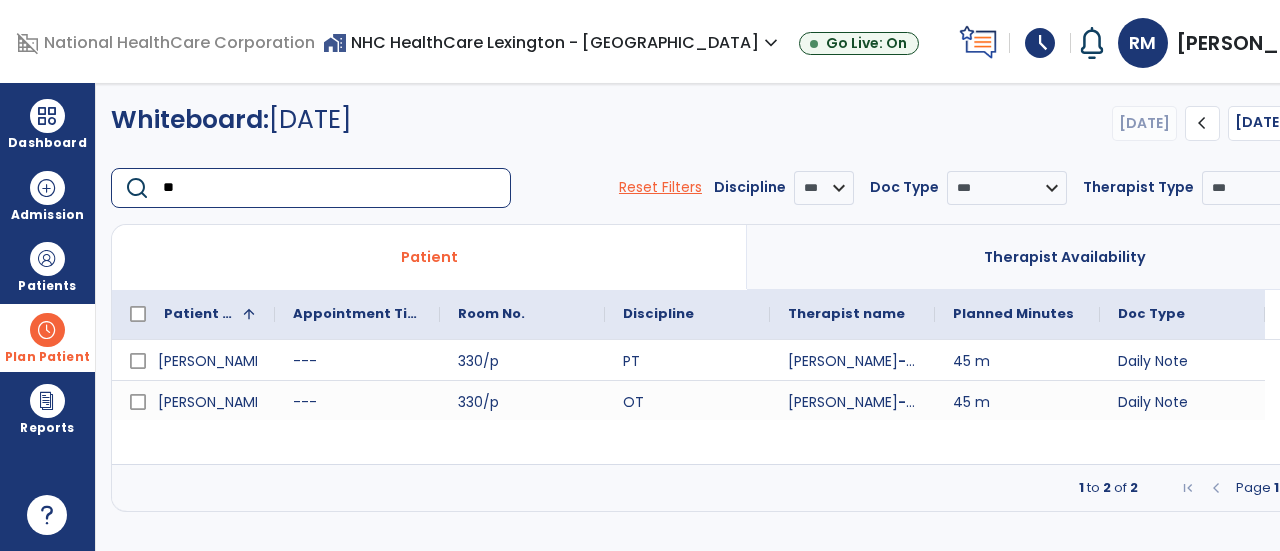type on "*" 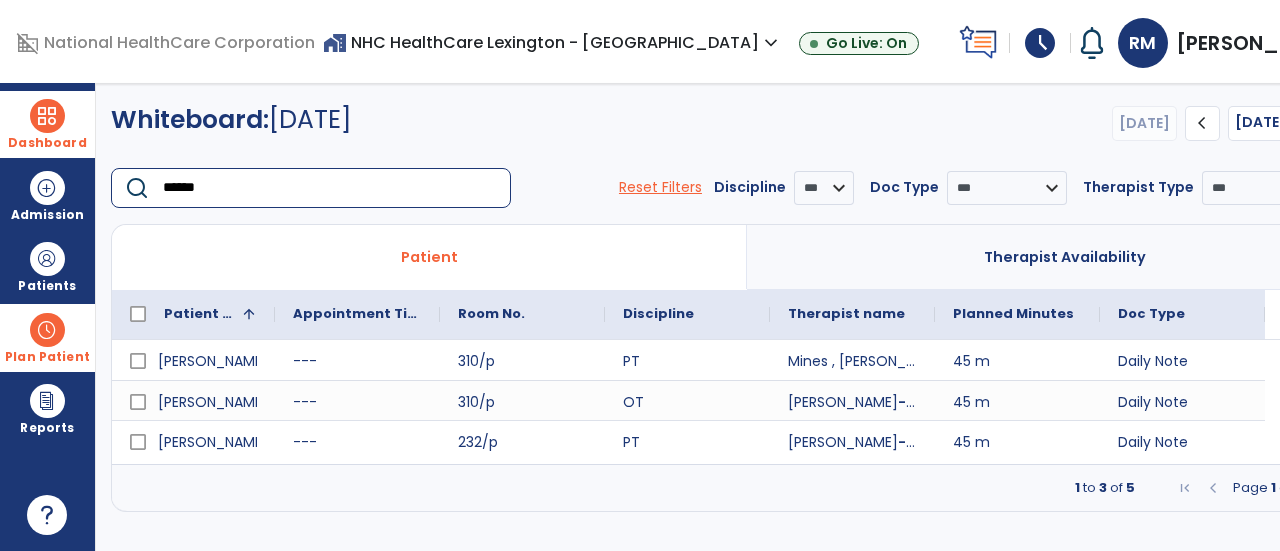 type on "******" 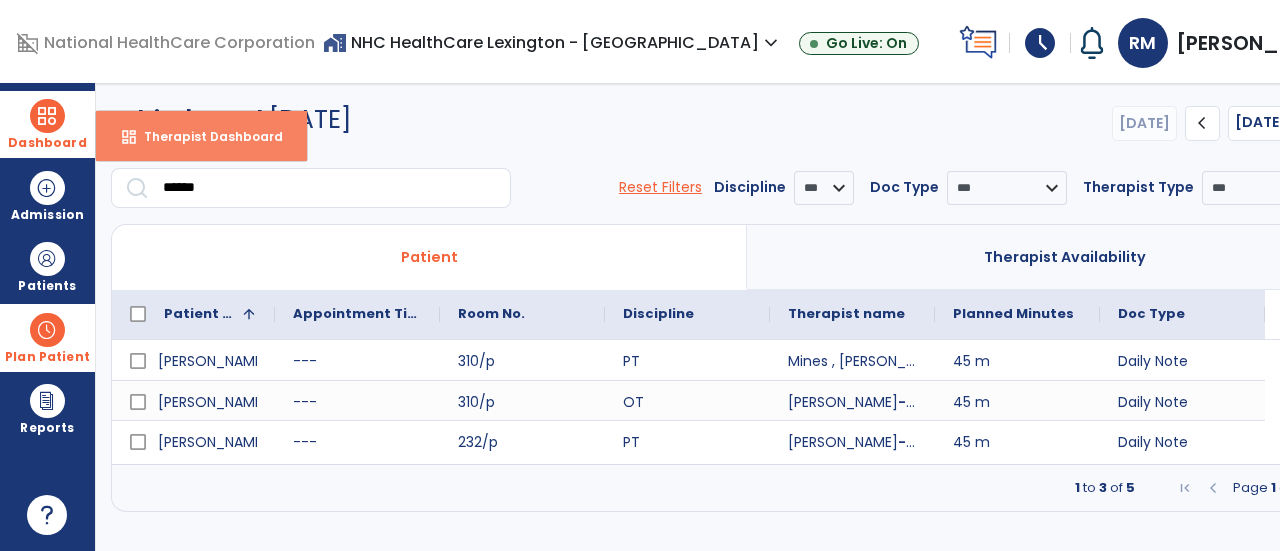 click on "Therapist Dashboard" at bounding box center (205, 136) 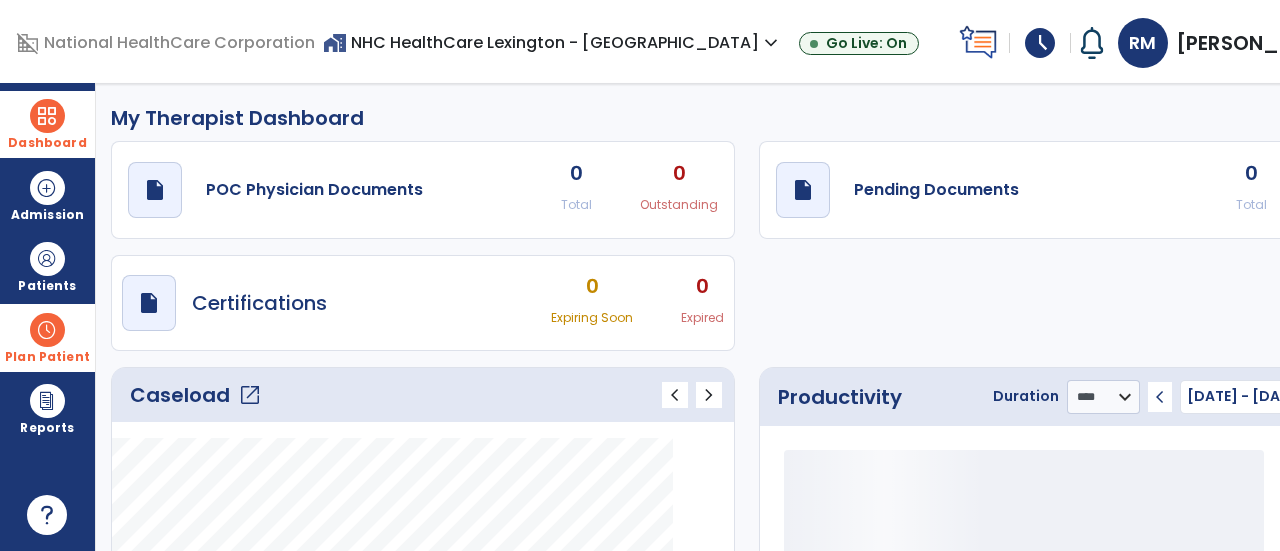 click on "open_in_new" 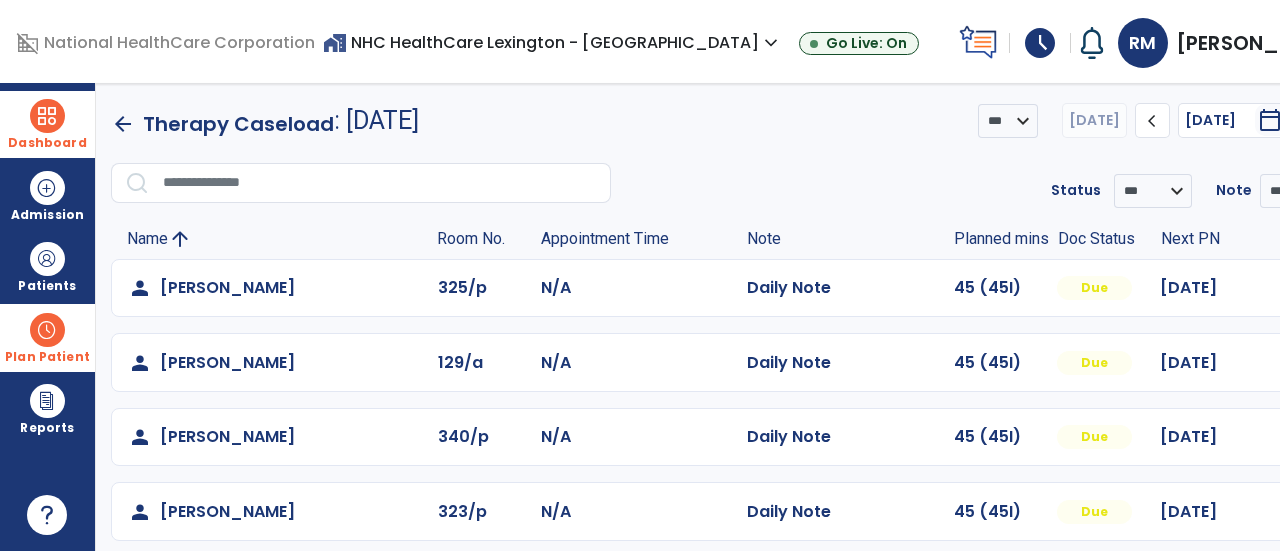 click at bounding box center (1323, 288) 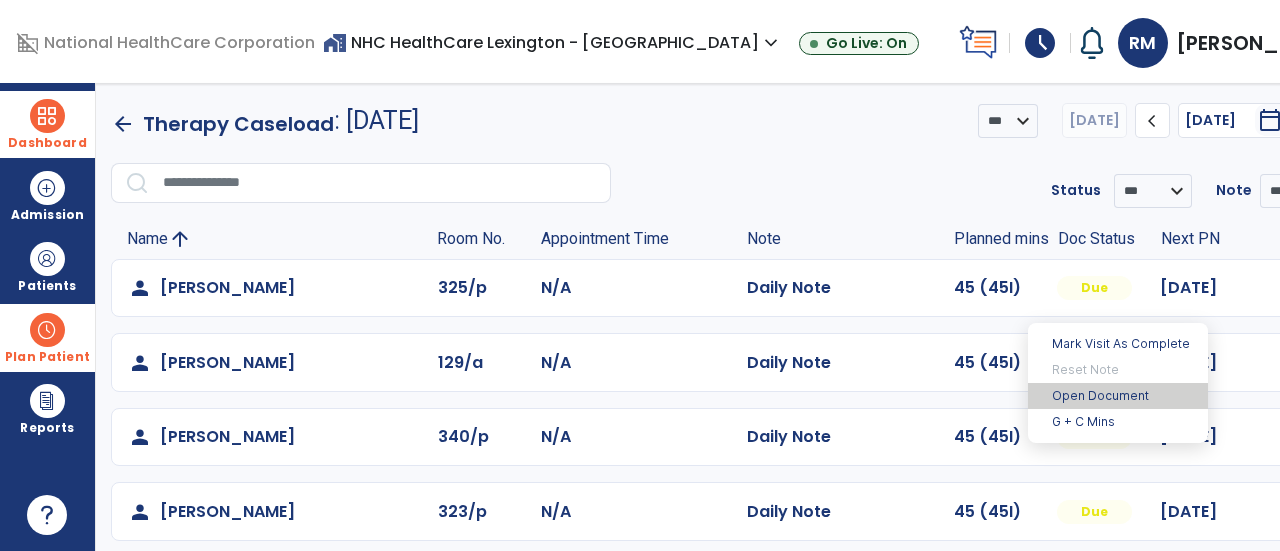 click on "Open Document" at bounding box center (1118, 396) 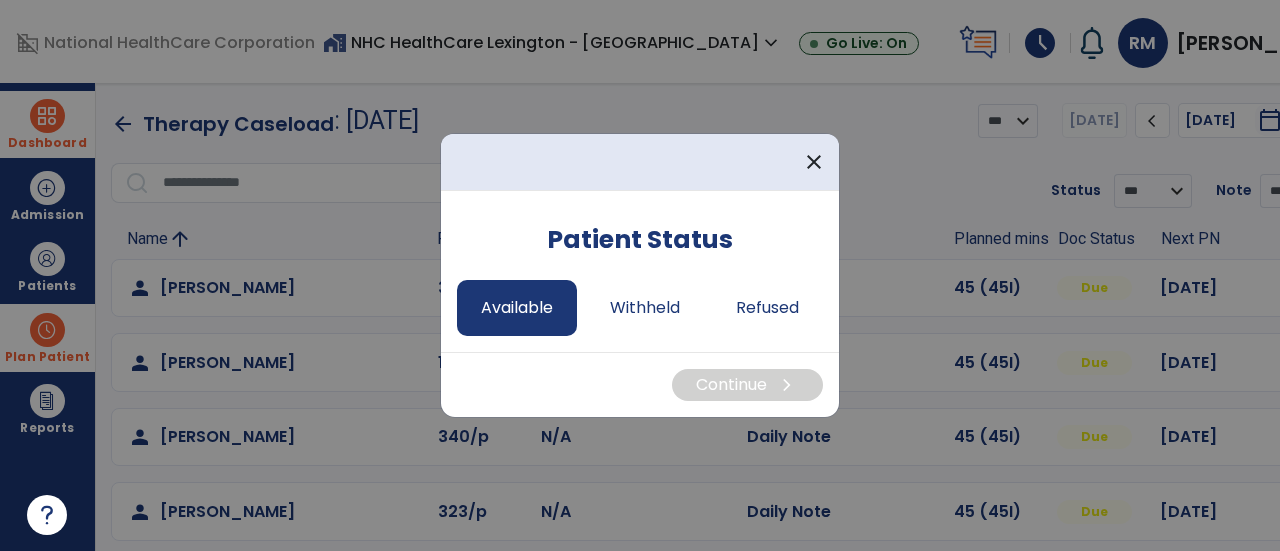 click on "Available" at bounding box center (517, 308) 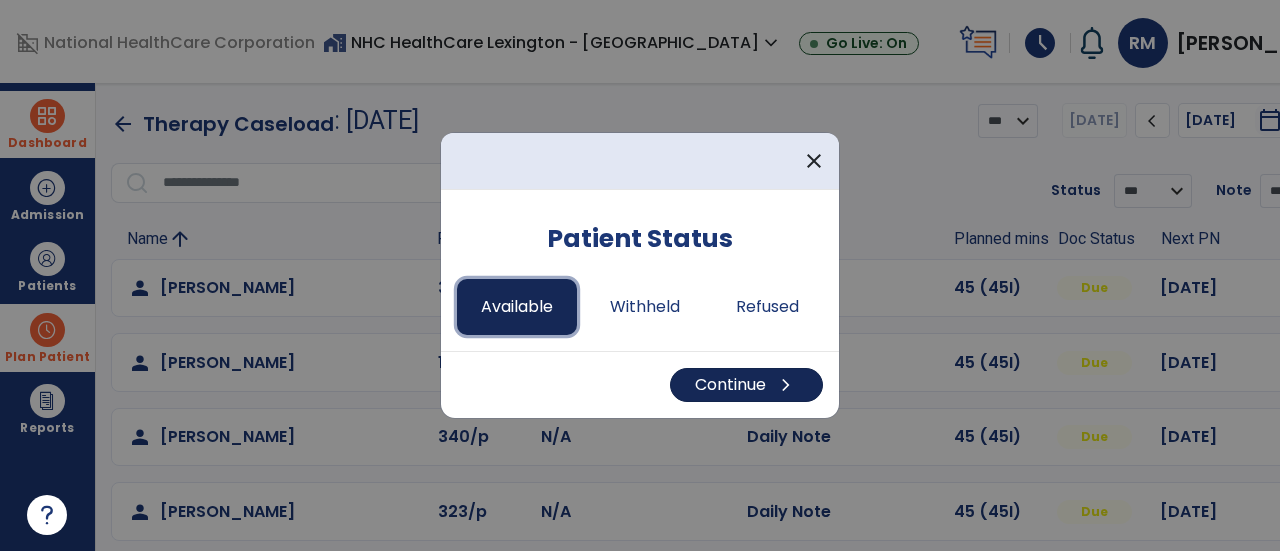 click on "Continue   chevron_right" at bounding box center (746, 385) 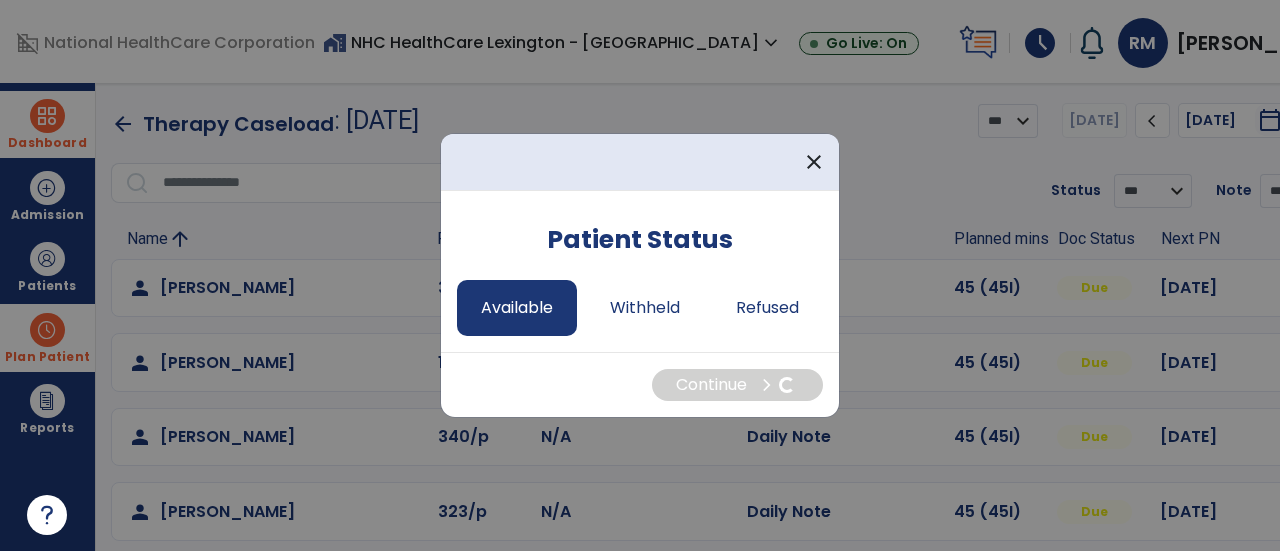select on "*" 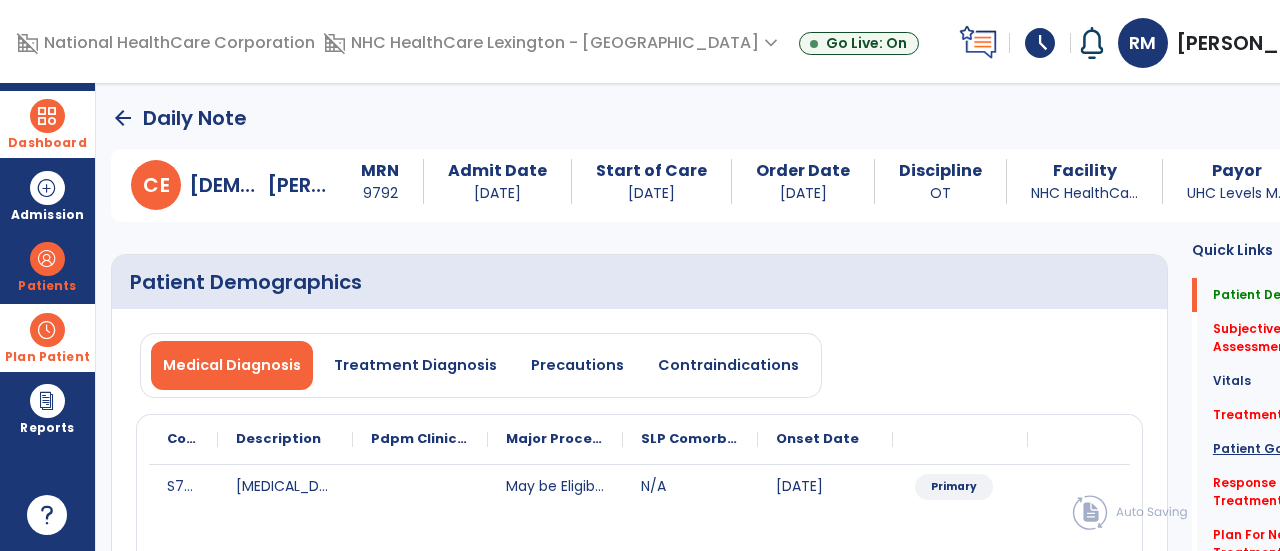click on "Patient Goals" 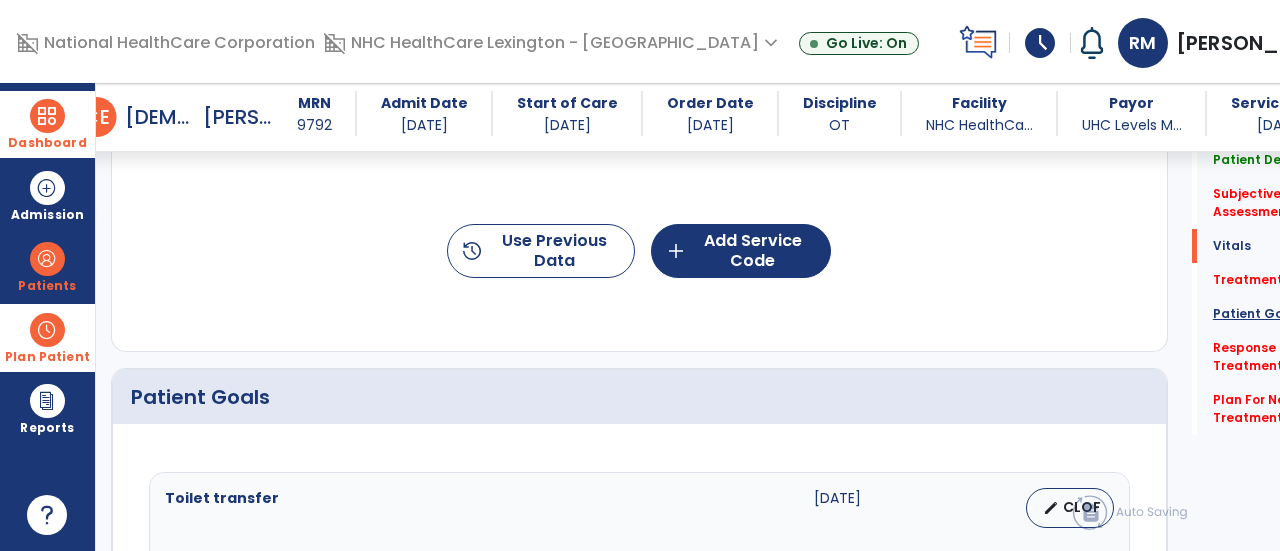 scroll, scrollTop: 0, scrollLeft: 0, axis: both 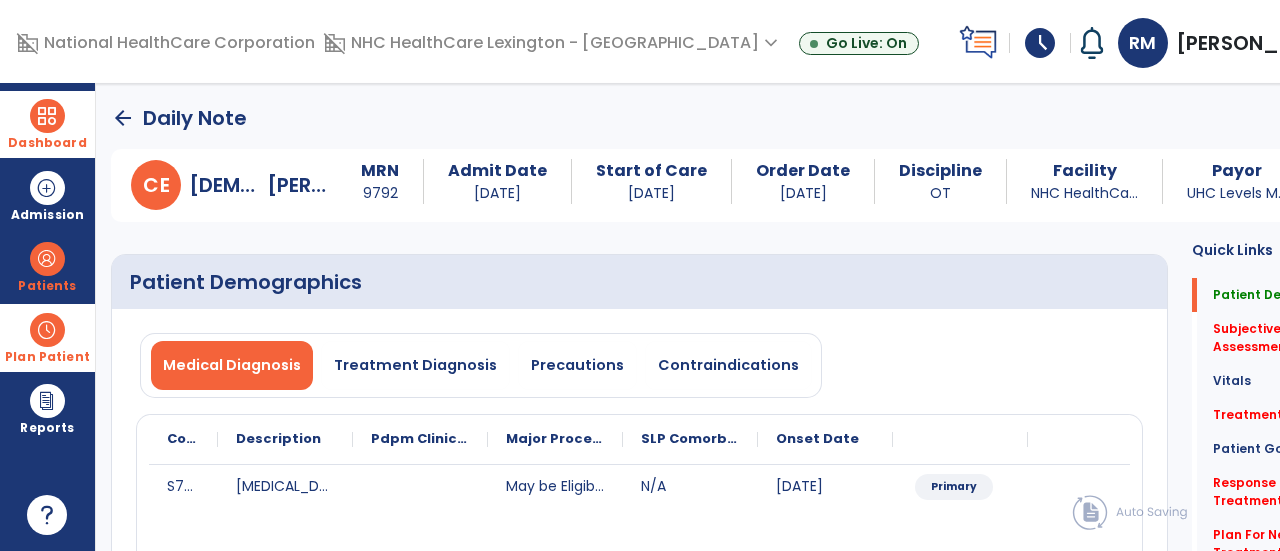 click on "arrow_back" 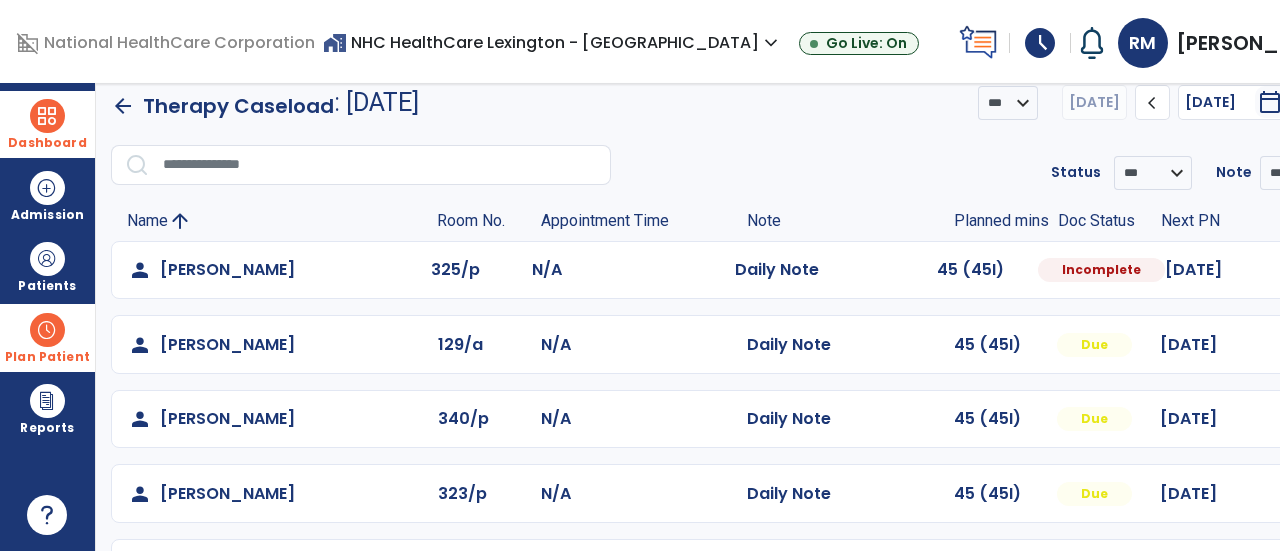 scroll, scrollTop: 17, scrollLeft: 0, axis: vertical 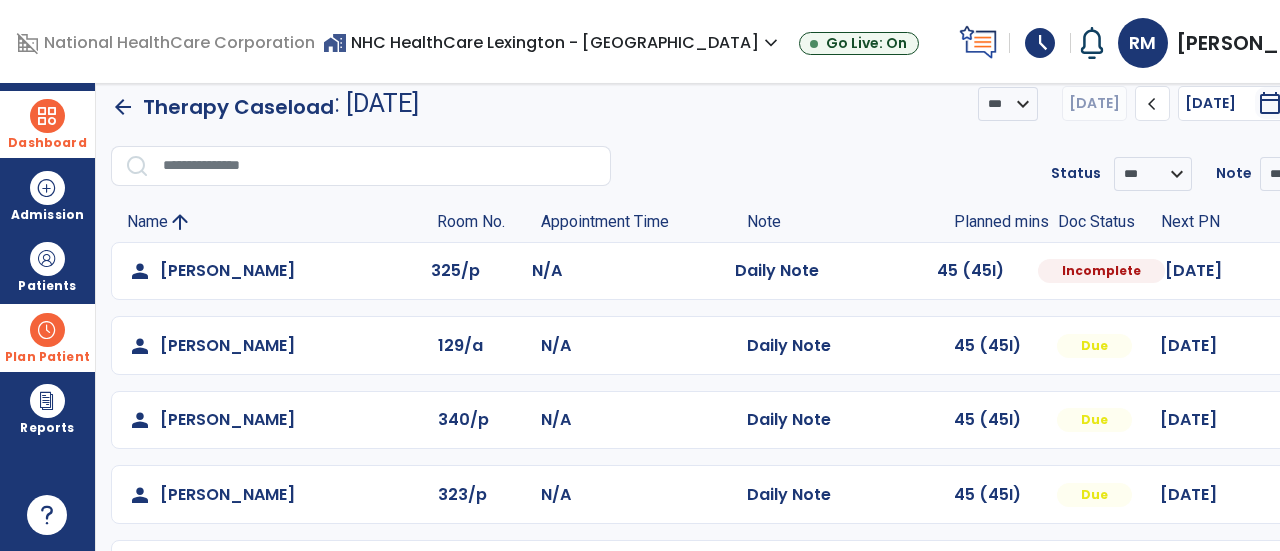click at bounding box center (1324, 271) 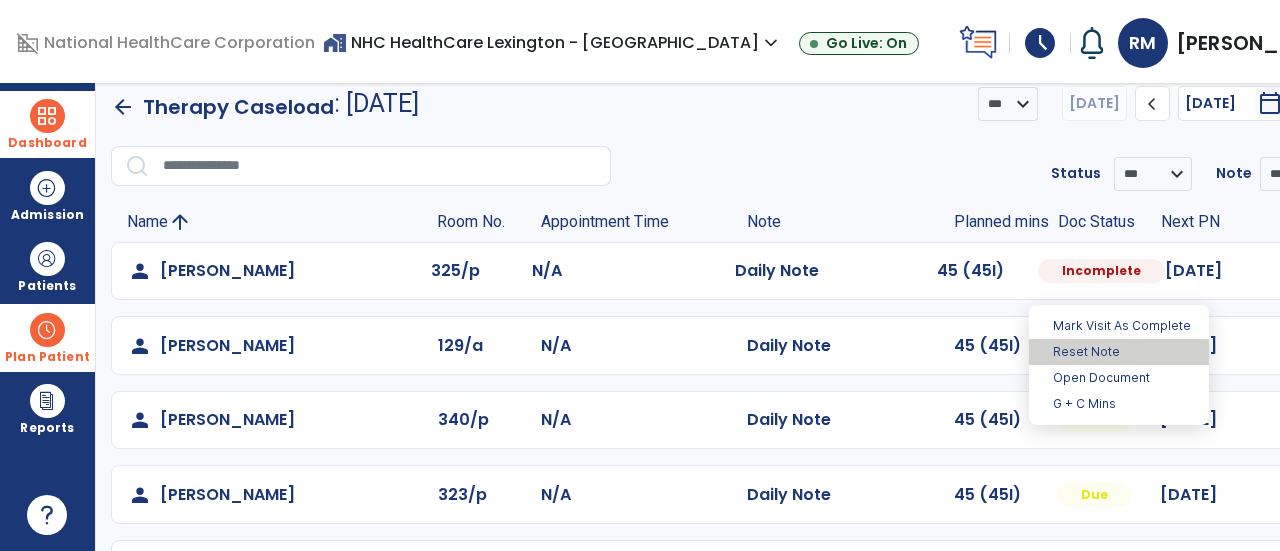 click on "Reset Note" at bounding box center [1119, 352] 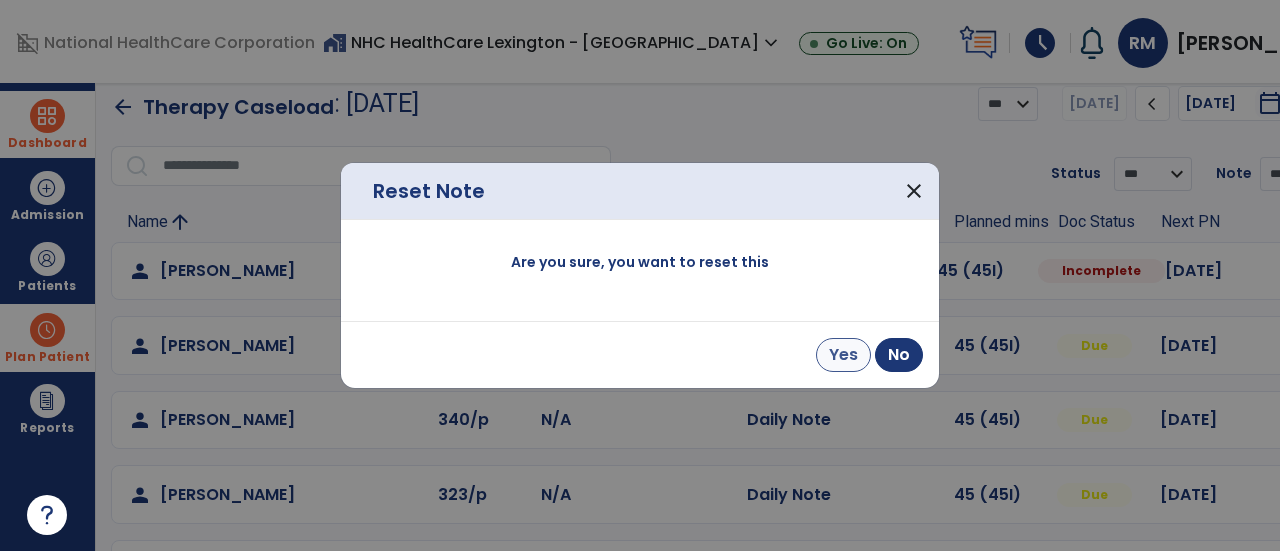 click on "Yes" at bounding box center [843, 355] 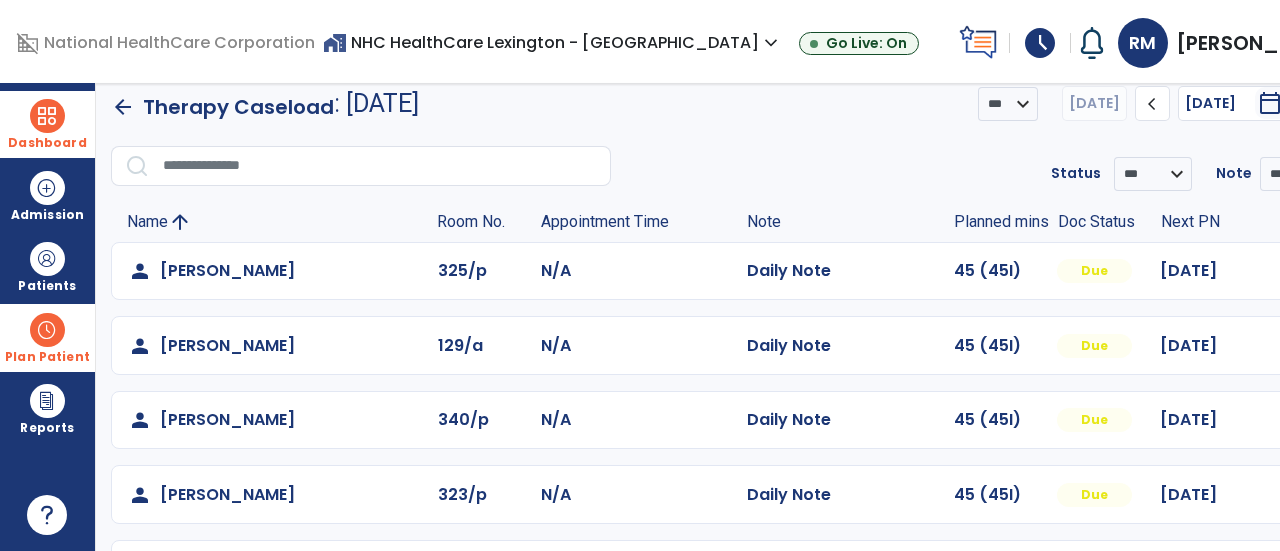 click at bounding box center (1323, 271) 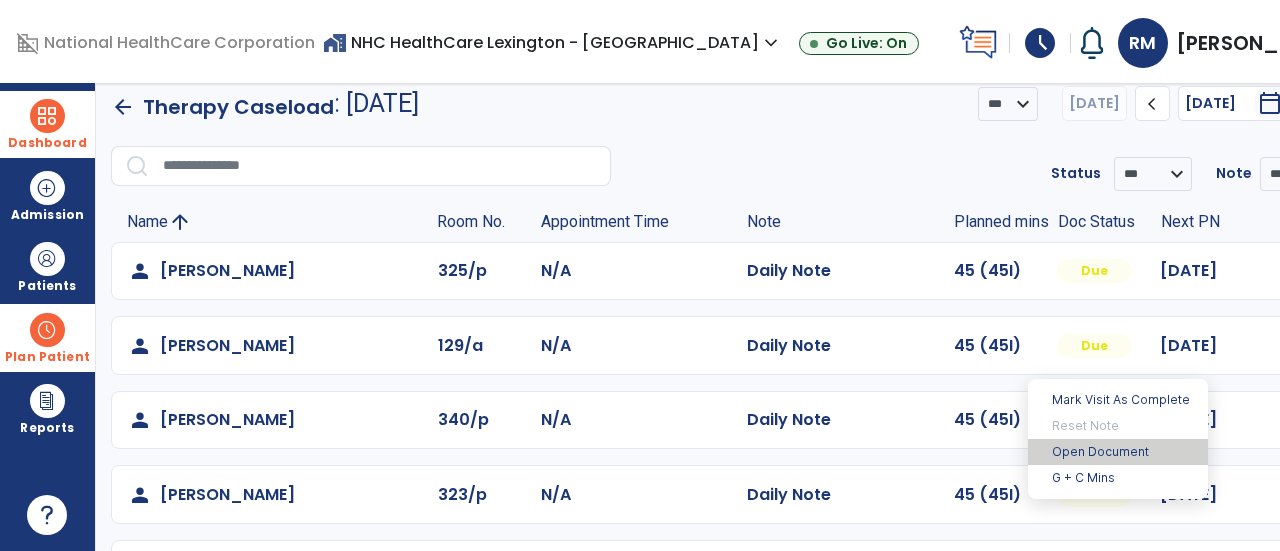 click on "Open Document" at bounding box center [1118, 452] 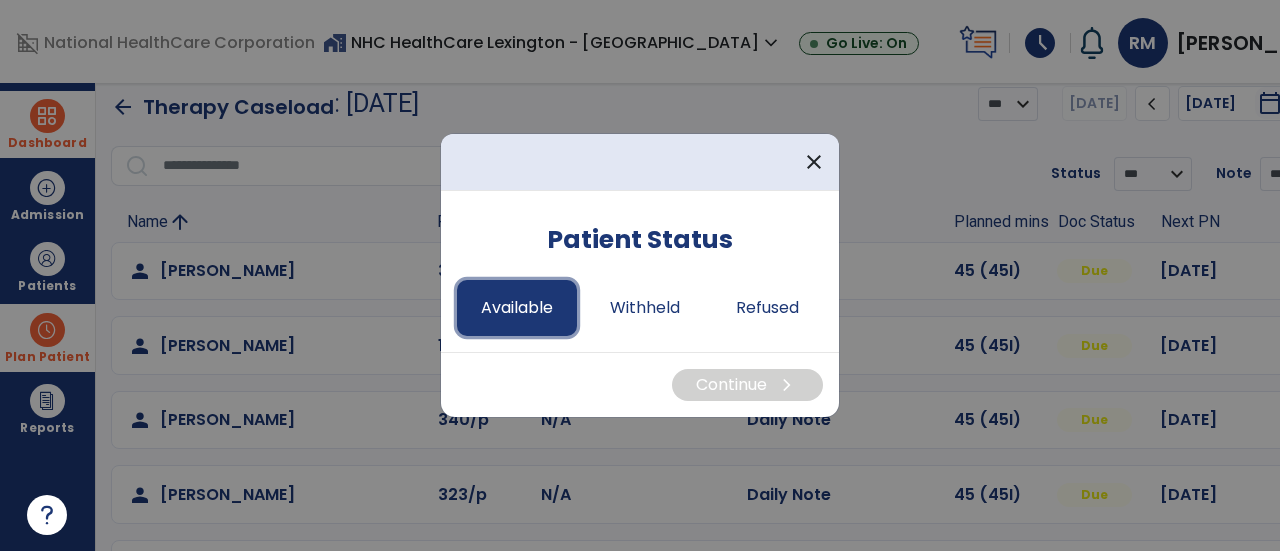 click on "Available" at bounding box center [517, 308] 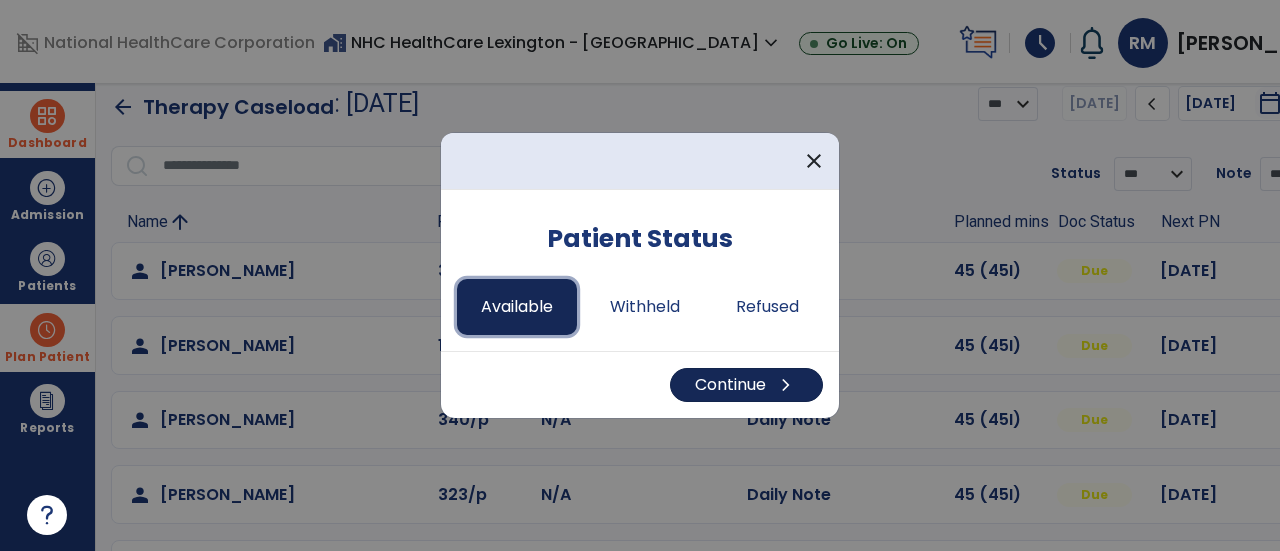 click on "Continue   chevron_right" at bounding box center [746, 385] 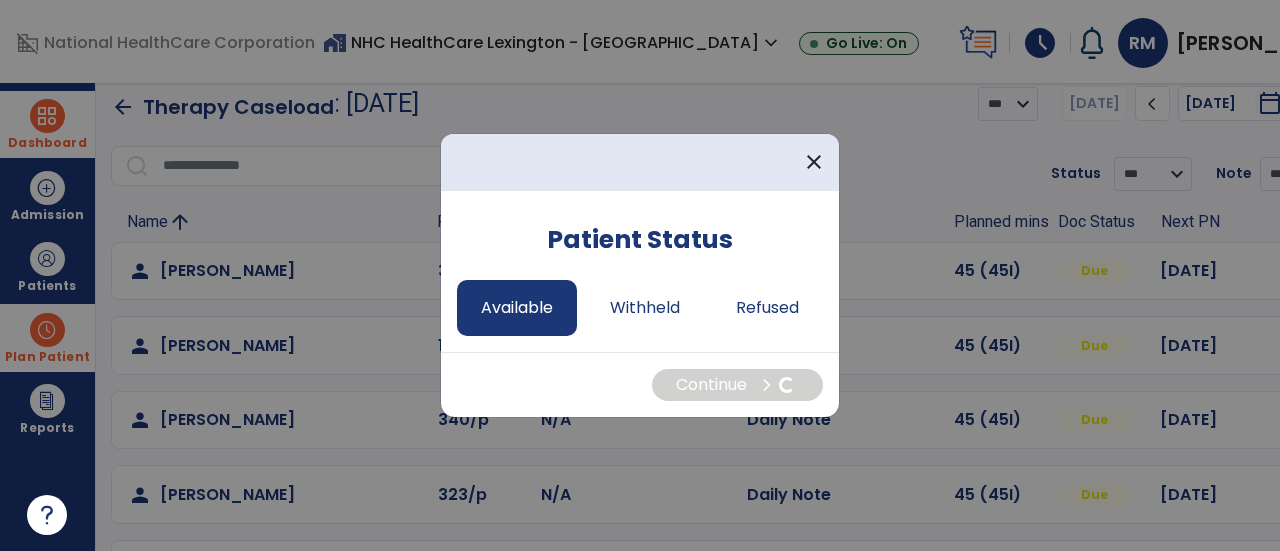 select on "*" 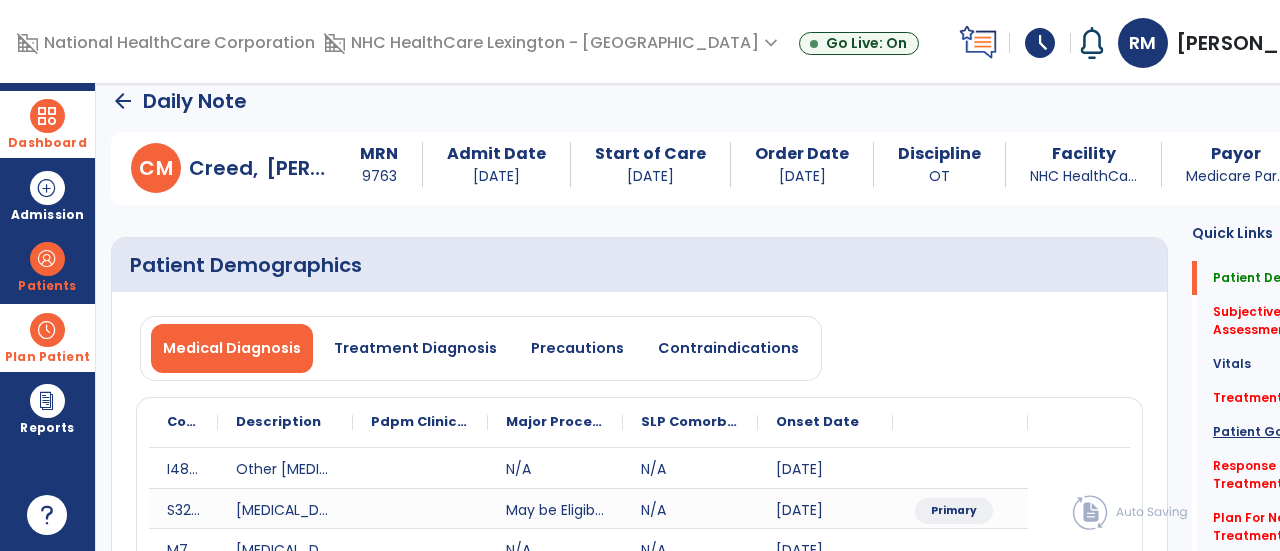 click on "Patient Goals" 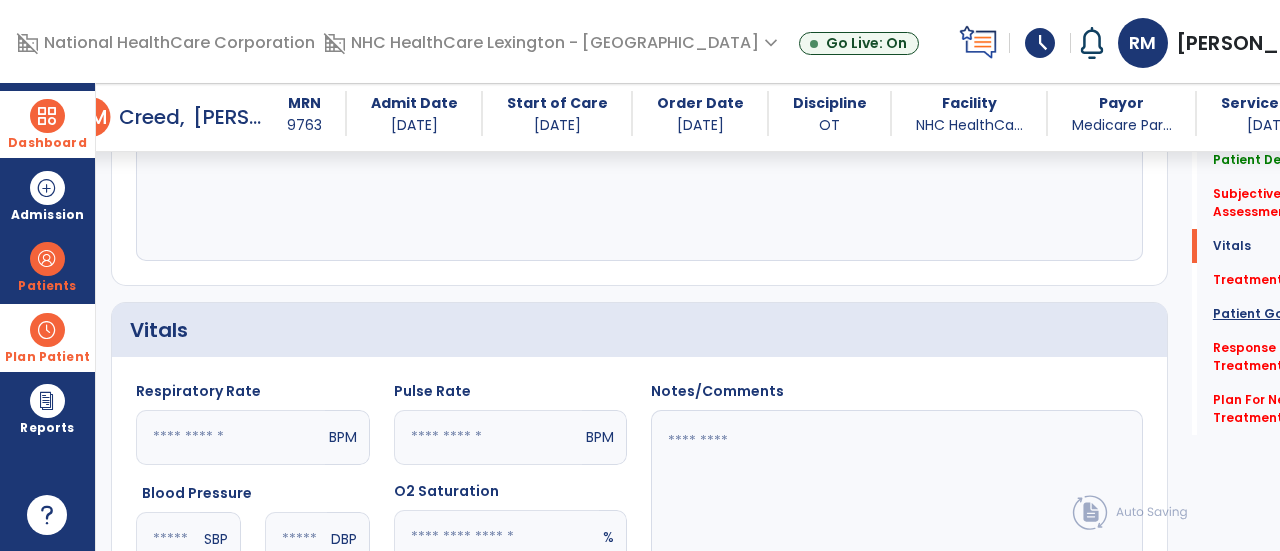 scroll, scrollTop: 0, scrollLeft: 0, axis: both 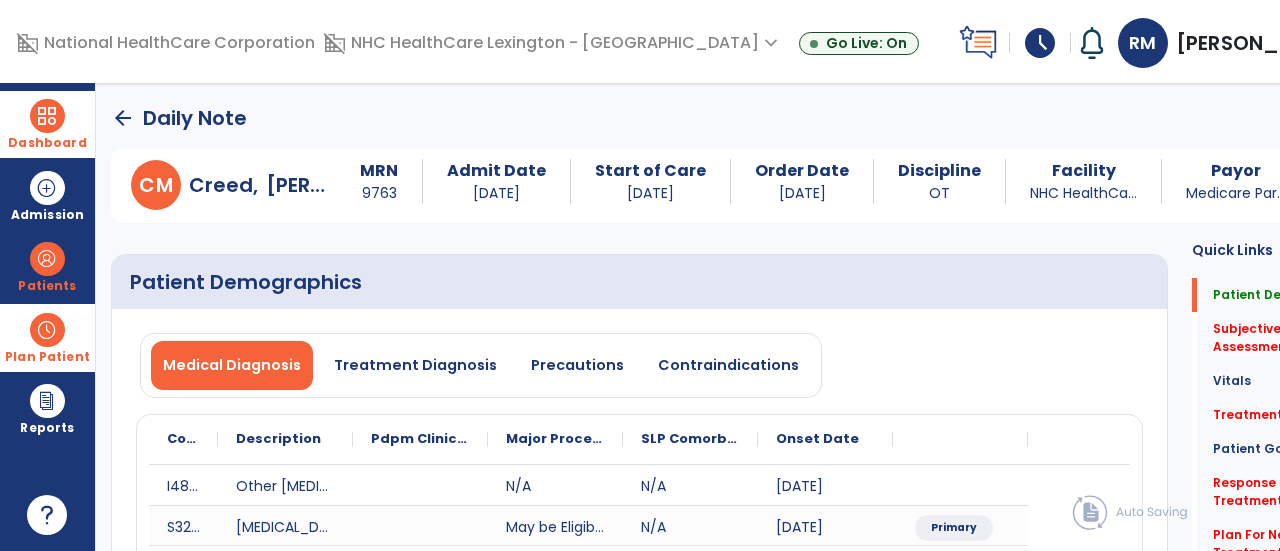 click on "arrow_back" 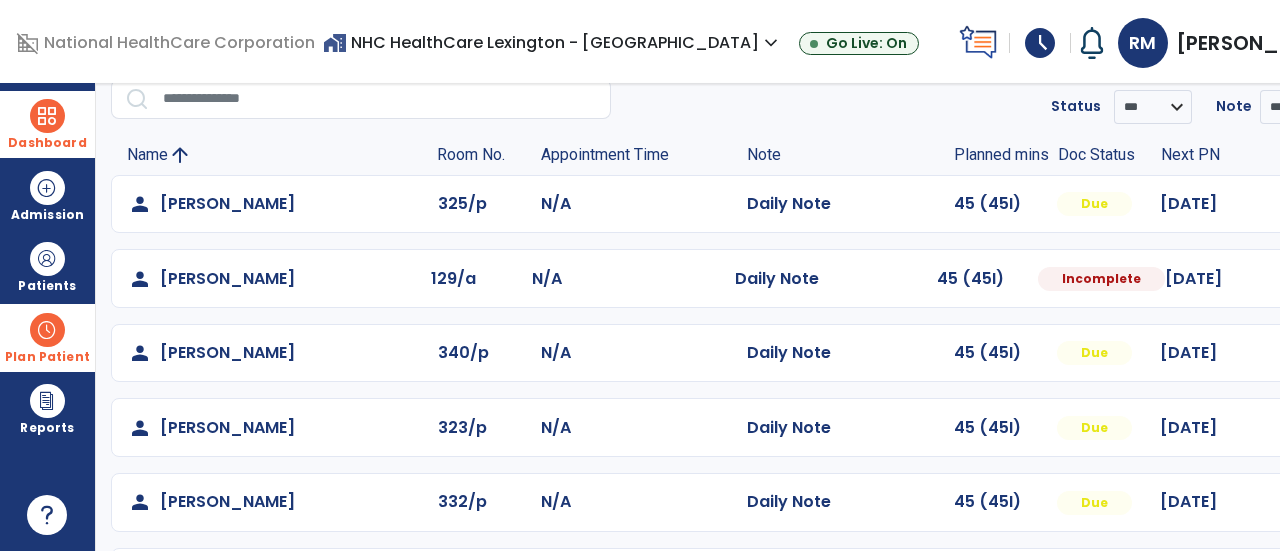 scroll, scrollTop: 104, scrollLeft: 0, axis: vertical 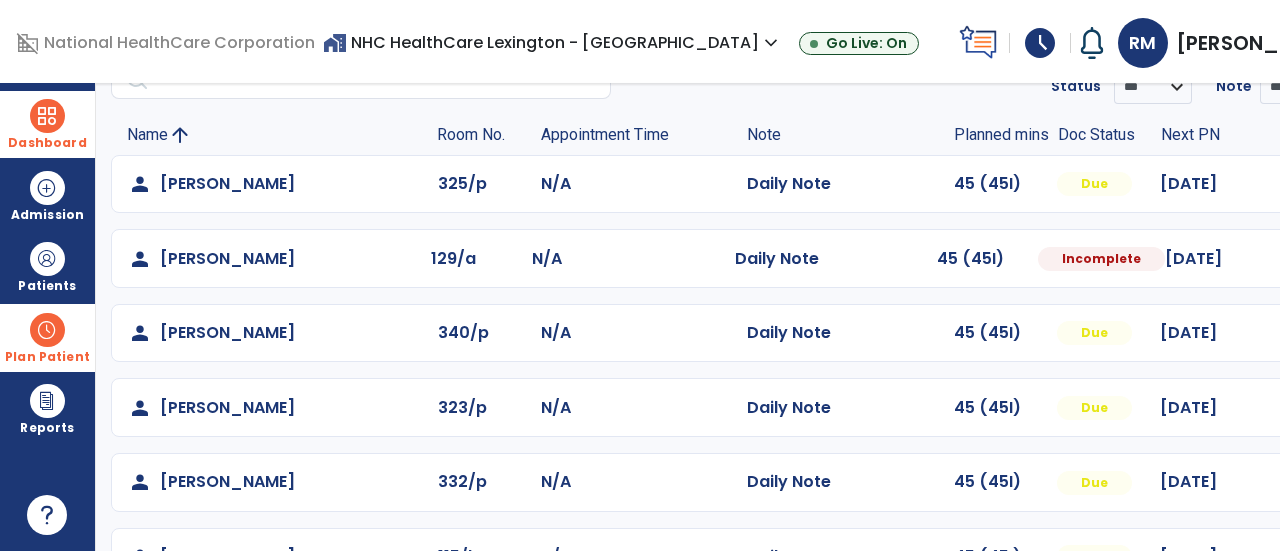 click at bounding box center (1323, 184) 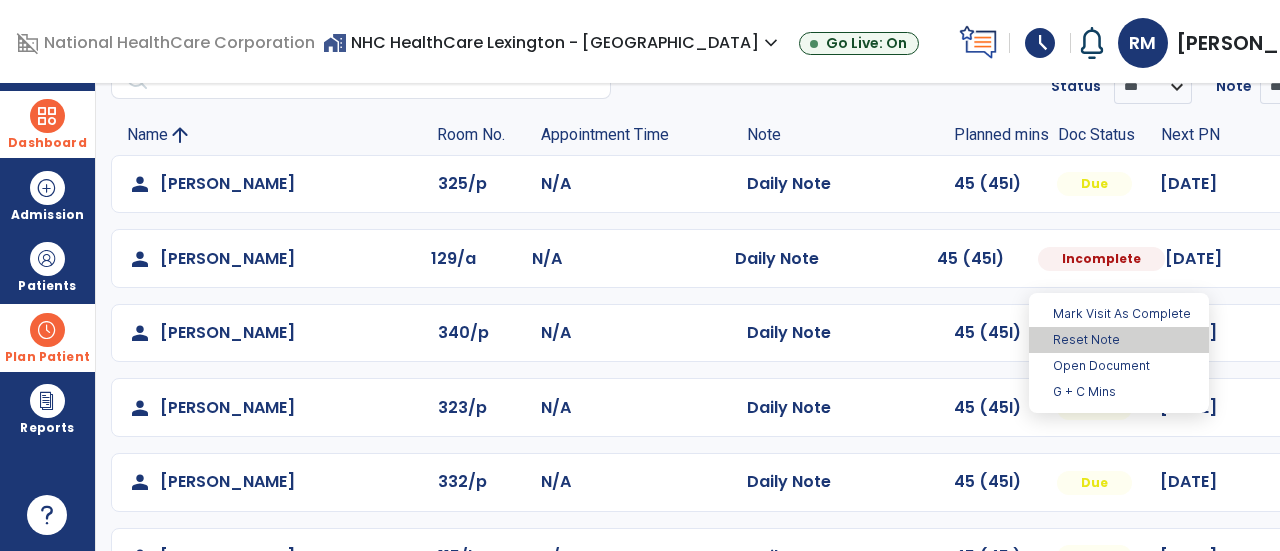 click on "Reset Note" at bounding box center [1119, 340] 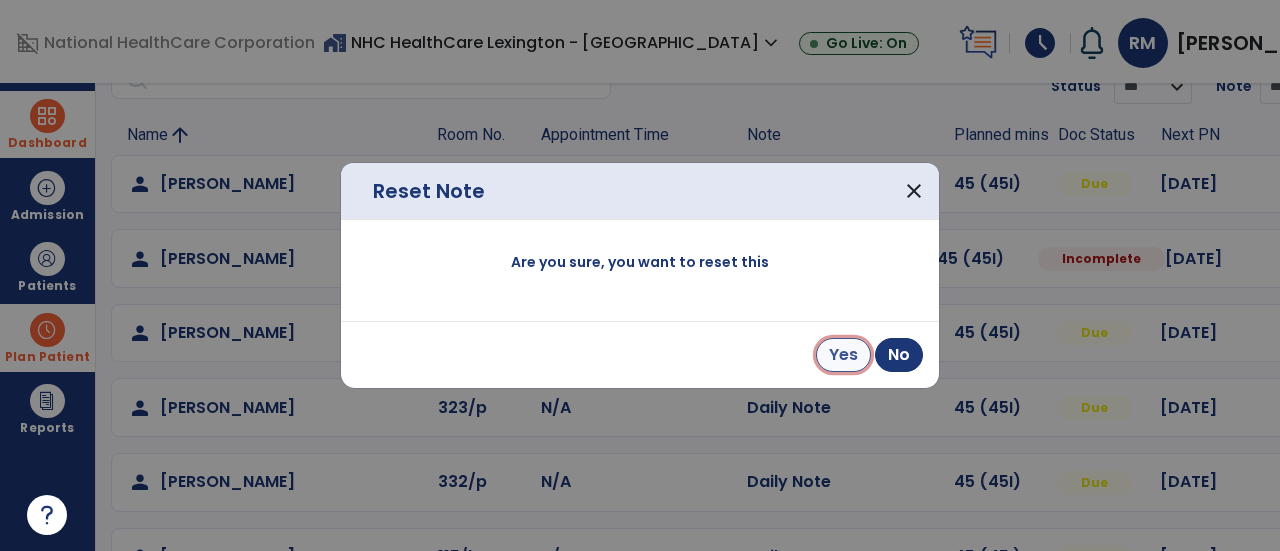 click on "Yes" at bounding box center [843, 355] 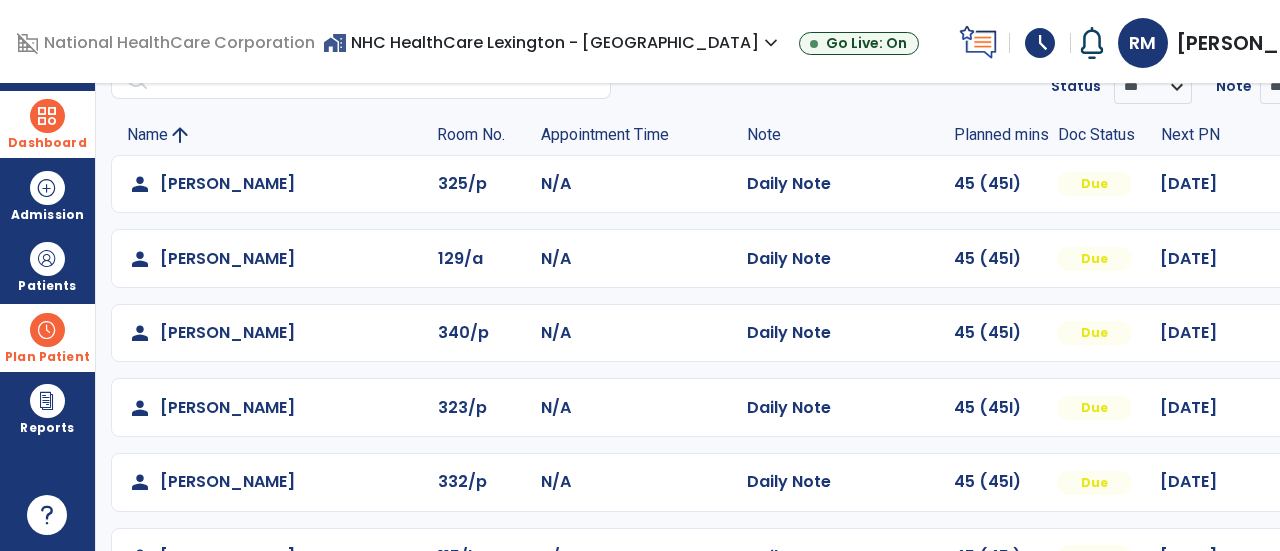 click at bounding box center (1323, 184) 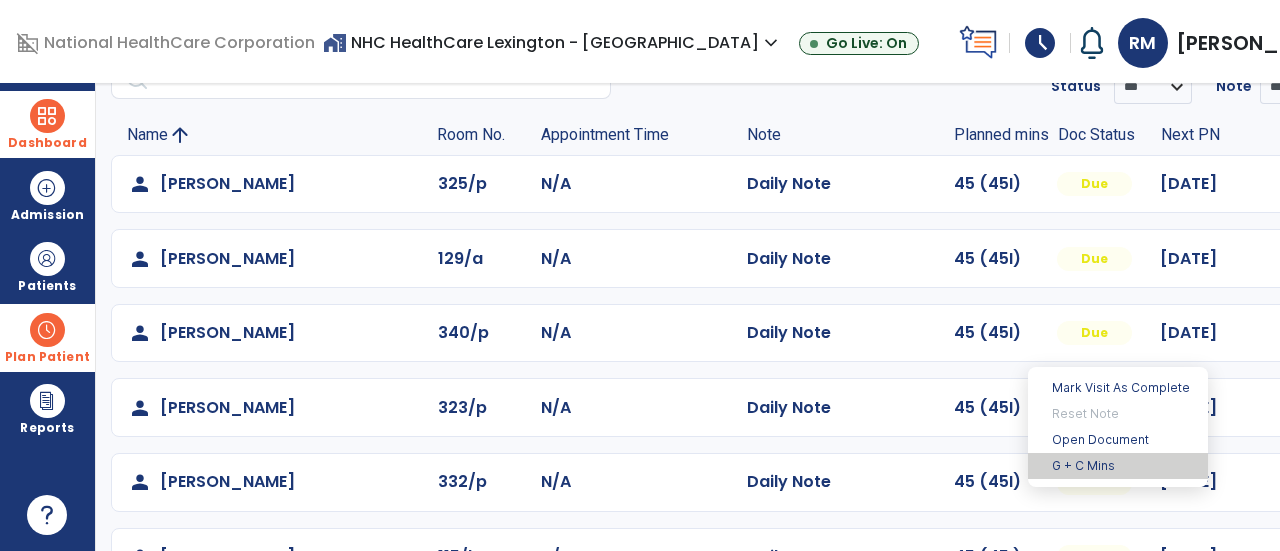 click on "G + C Mins" at bounding box center [1118, 466] 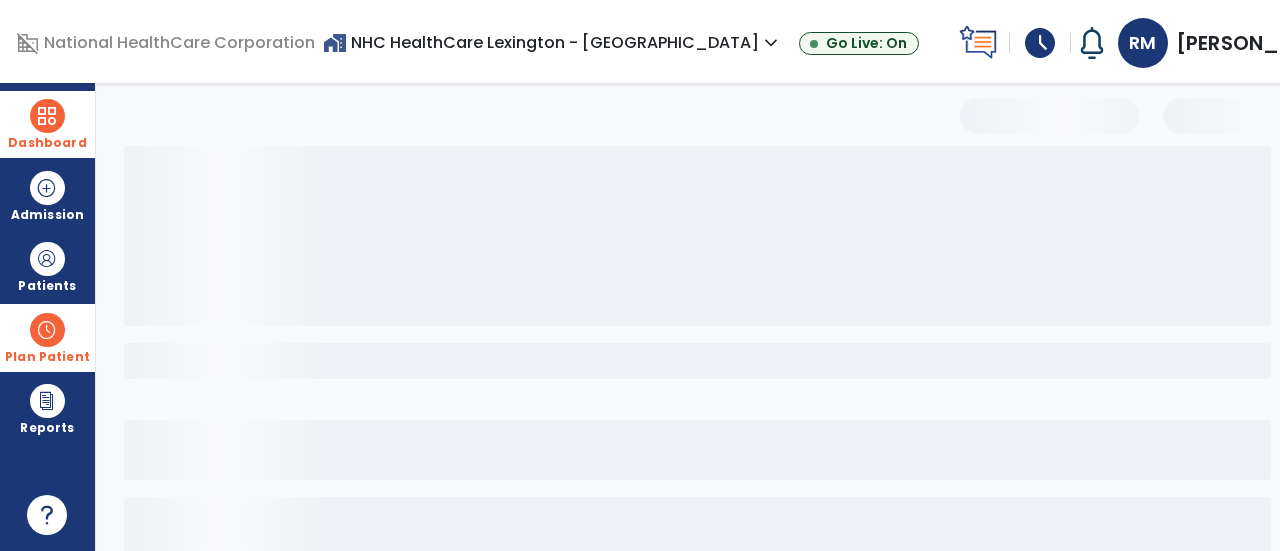 select on "***" 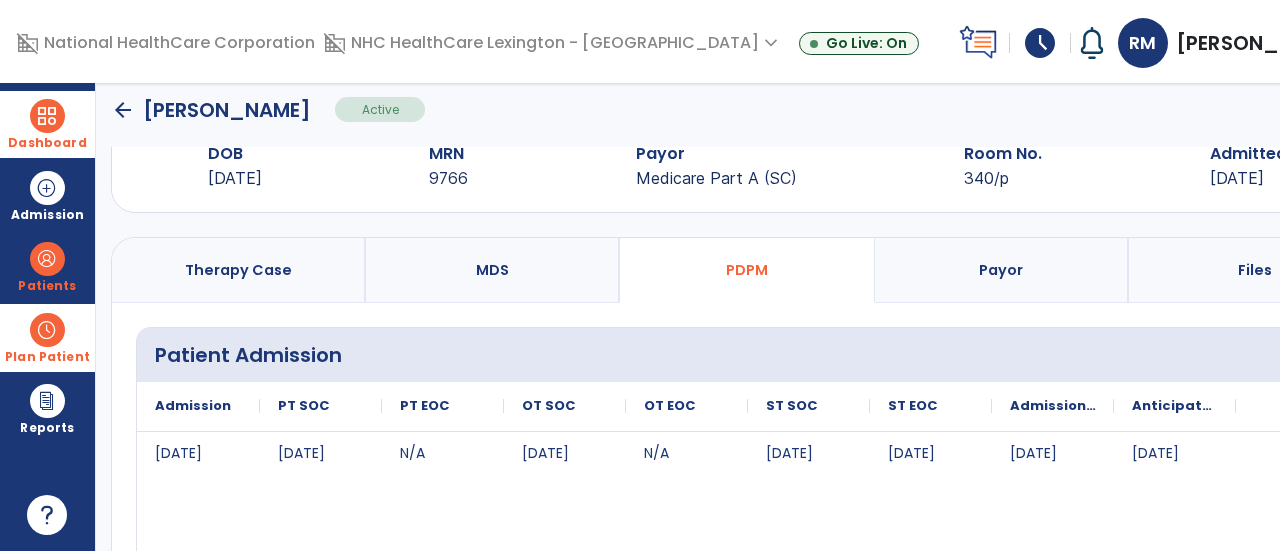 scroll, scrollTop: 0, scrollLeft: 0, axis: both 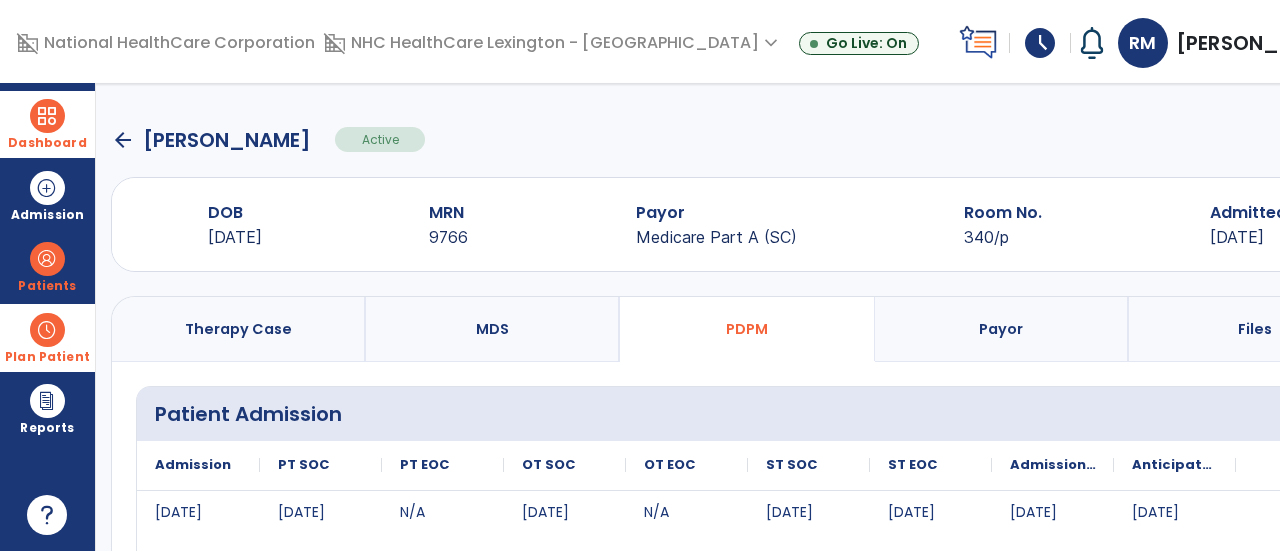 click on "arrow_back" 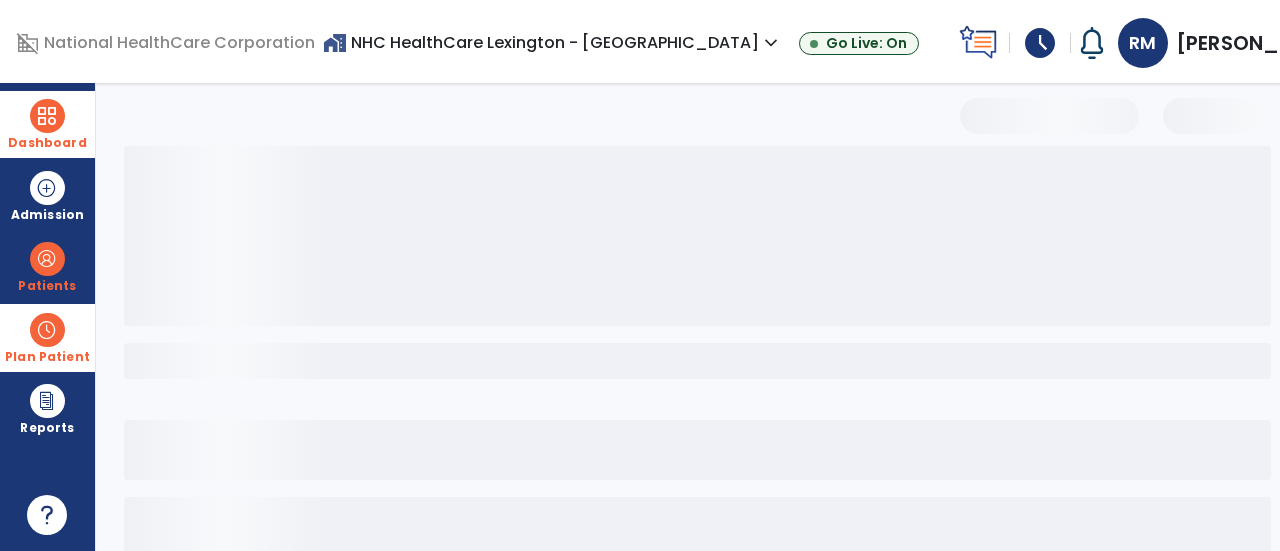 select on "***" 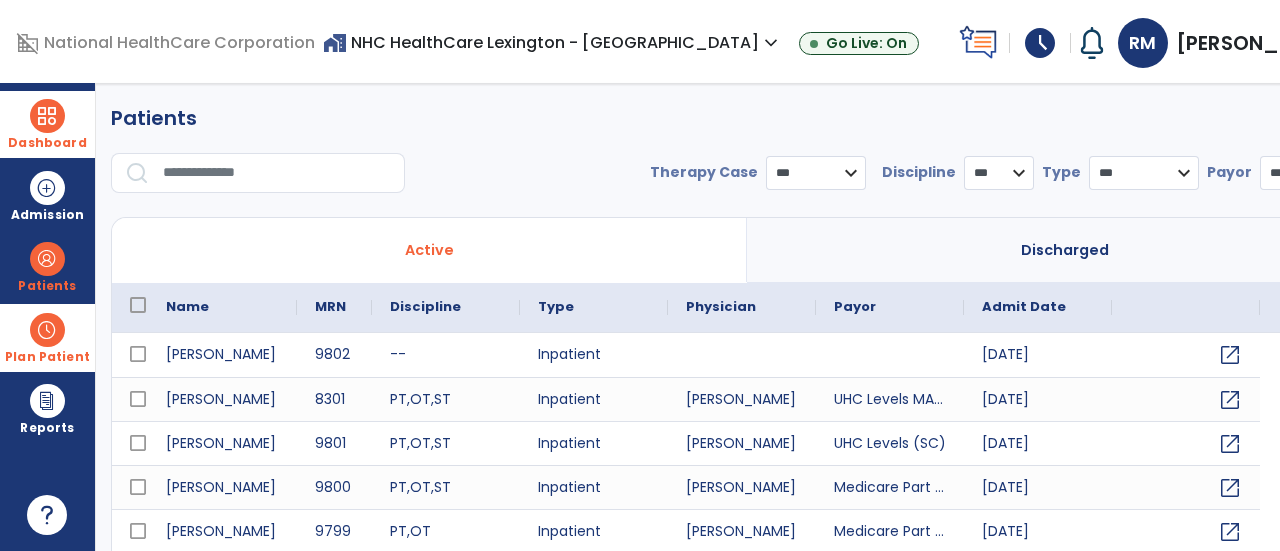 click on "Dashboard" at bounding box center [47, 143] 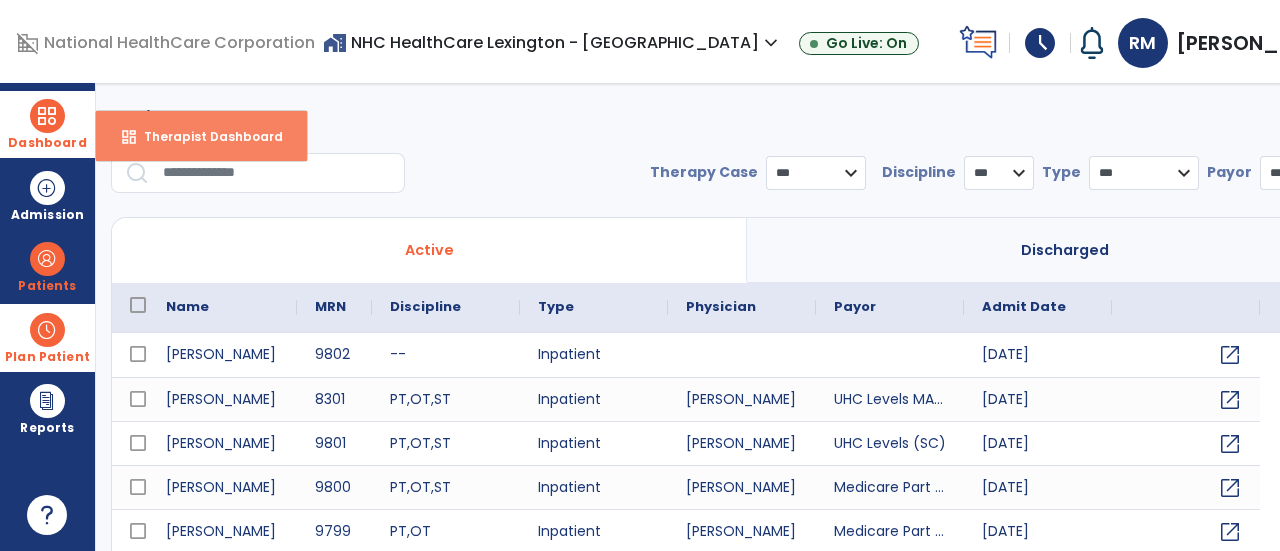 click on "dashboard  Therapist Dashboard" at bounding box center [201, 136] 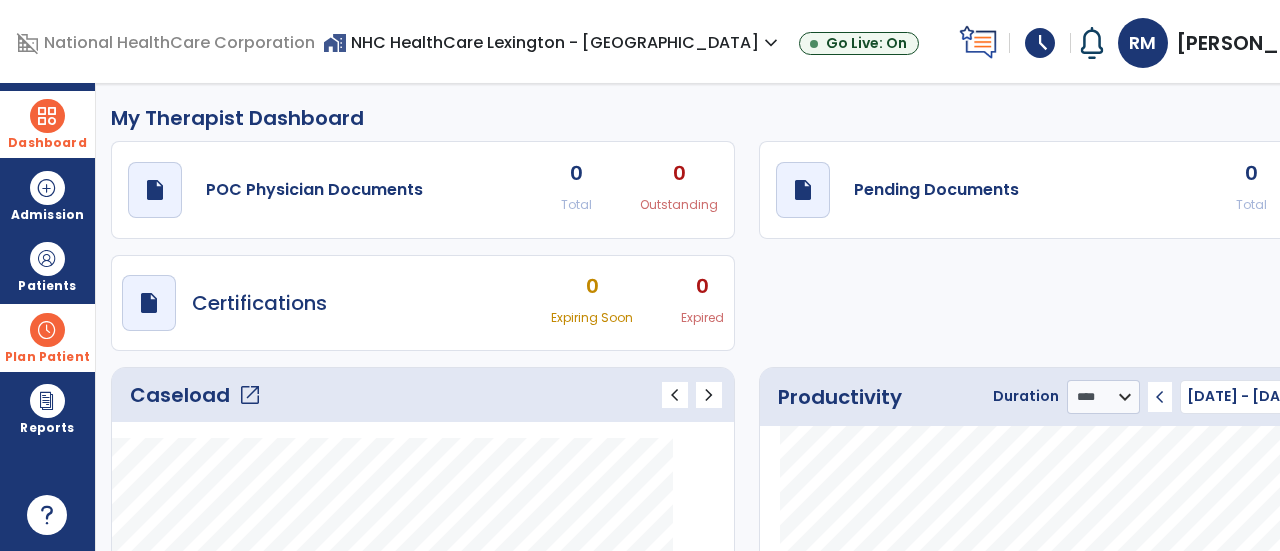 click on "open_in_new" 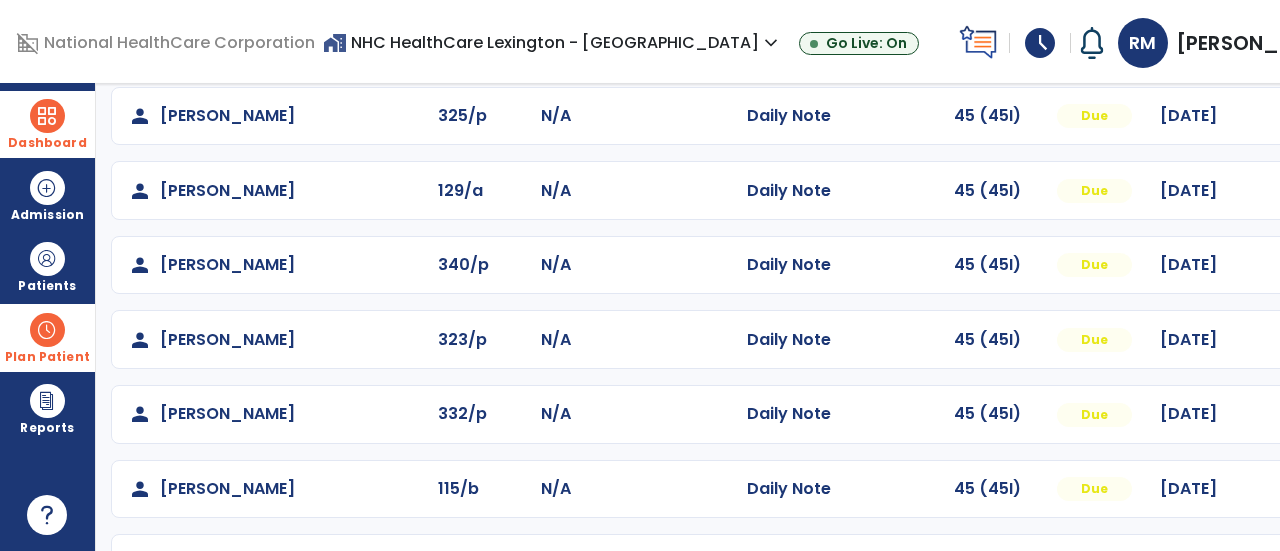scroll, scrollTop: 201, scrollLeft: 0, axis: vertical 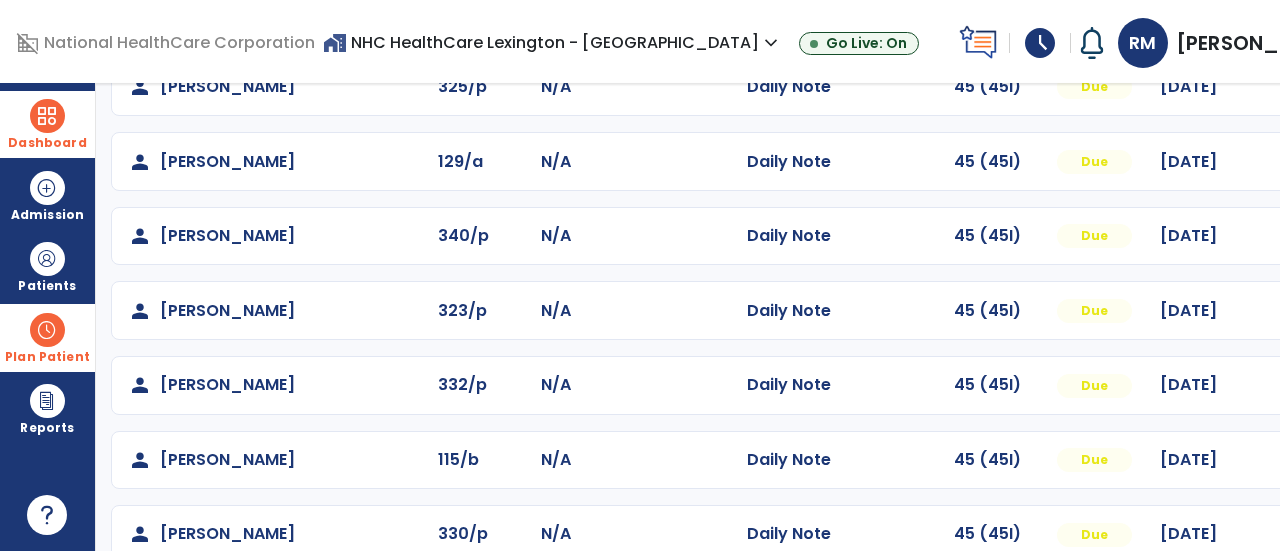 click at bounding box center [1323, 87] 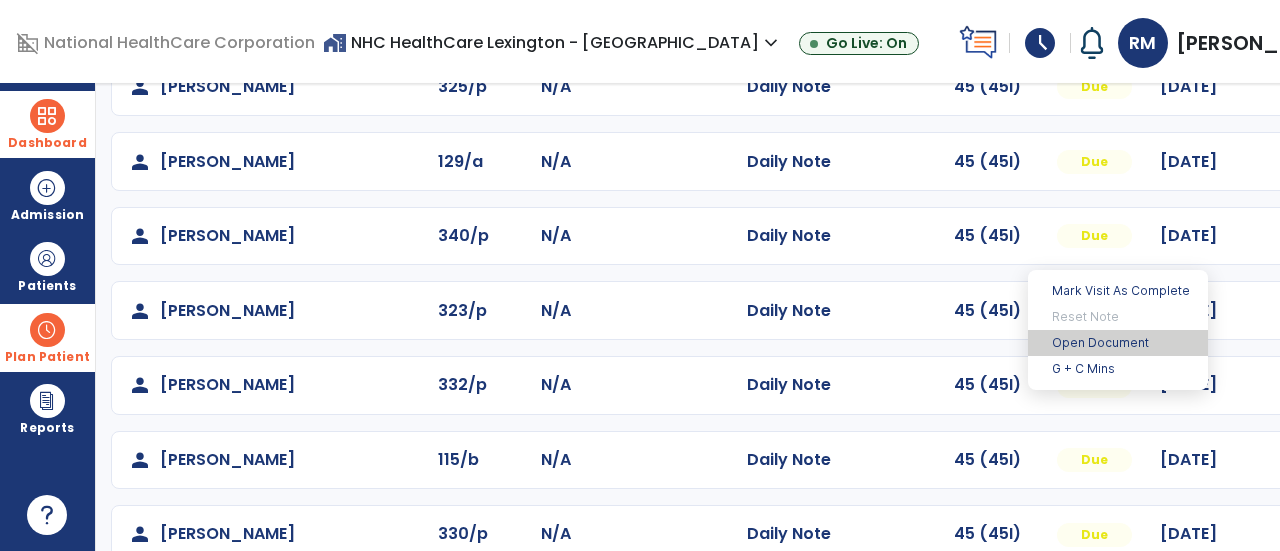 click on "Open Document" at bounding box center [1118, 343] 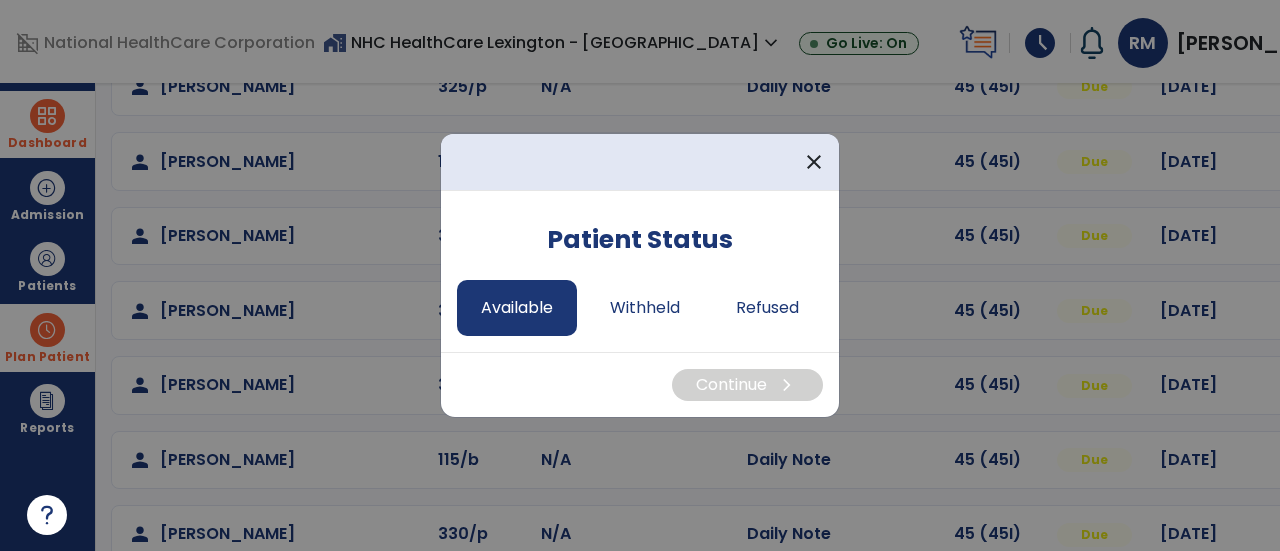 click on "Available" at bounding box center [517, 308] 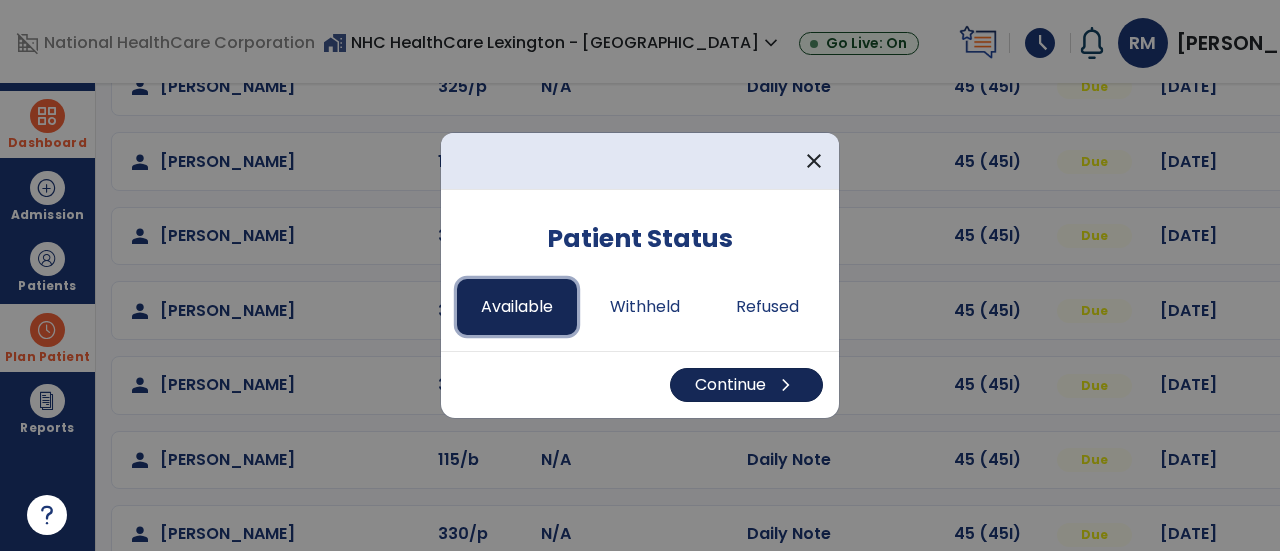 click on "Continue   chevron_right" at bounding box center [746, 385] 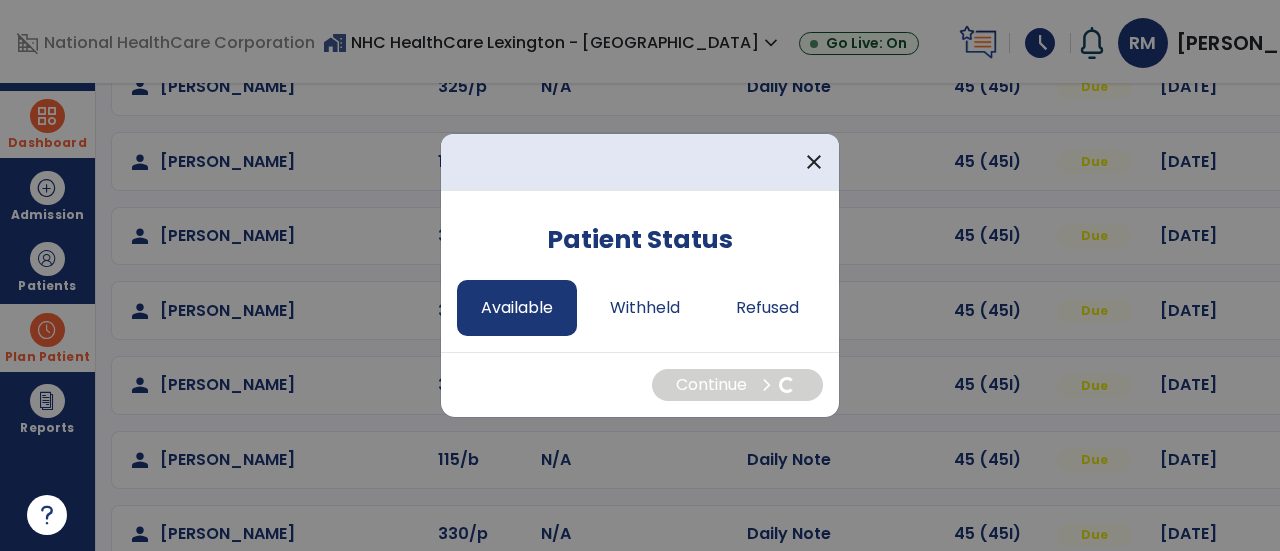 select on "*" 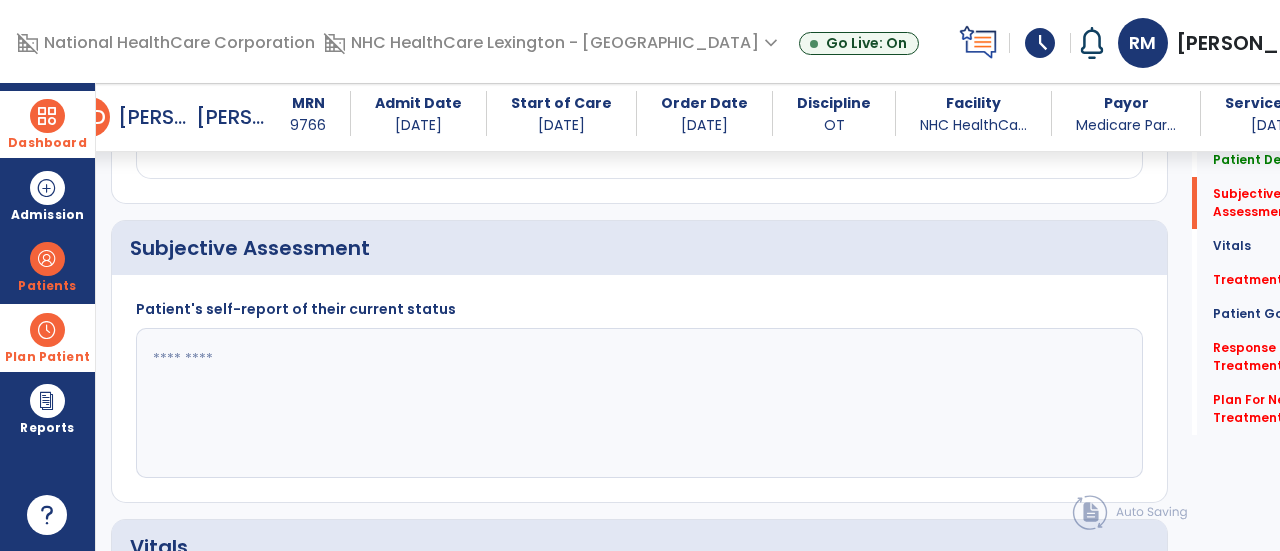scroll, scrollTop: 469, scrollLeft: 0, axis: vertical 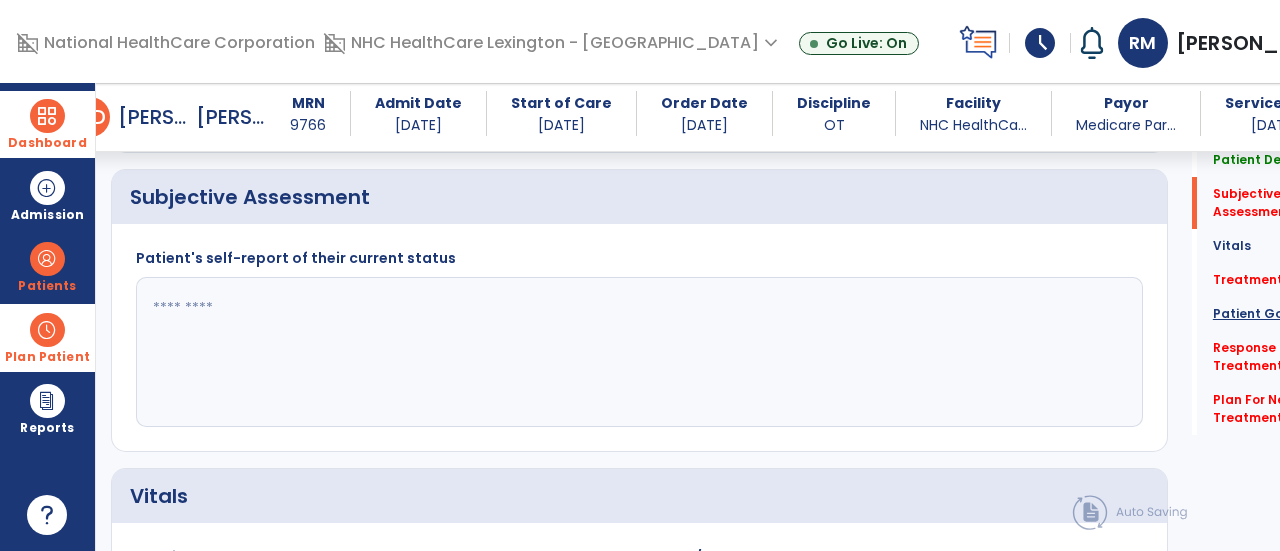 click on "Patient Goals" 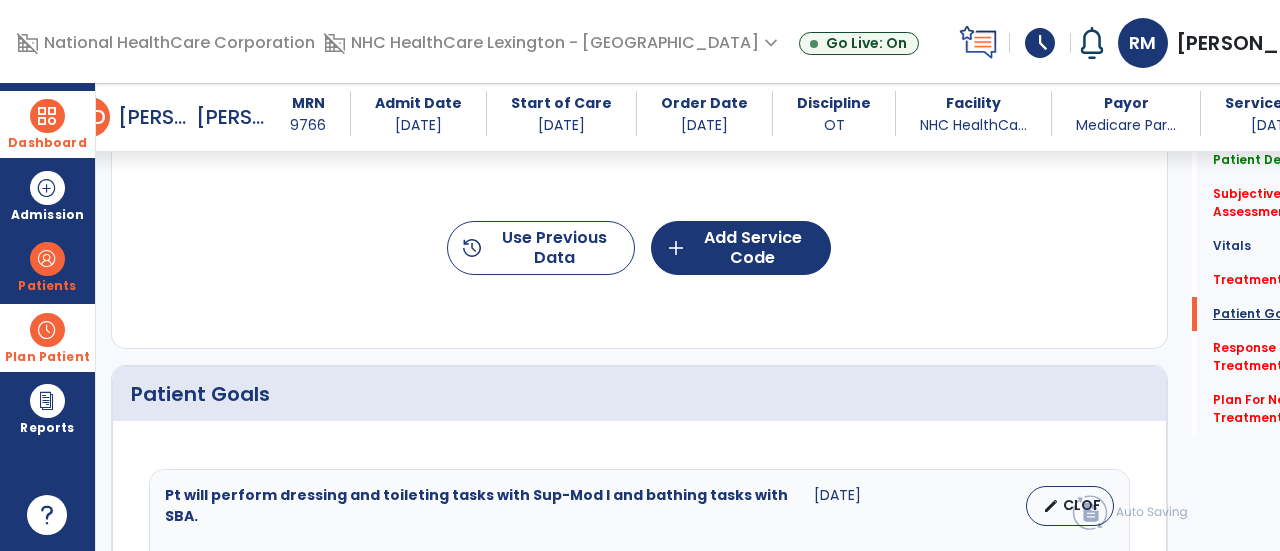 scroll, scrollTop: 0, scrollLeft: 0, axis: both 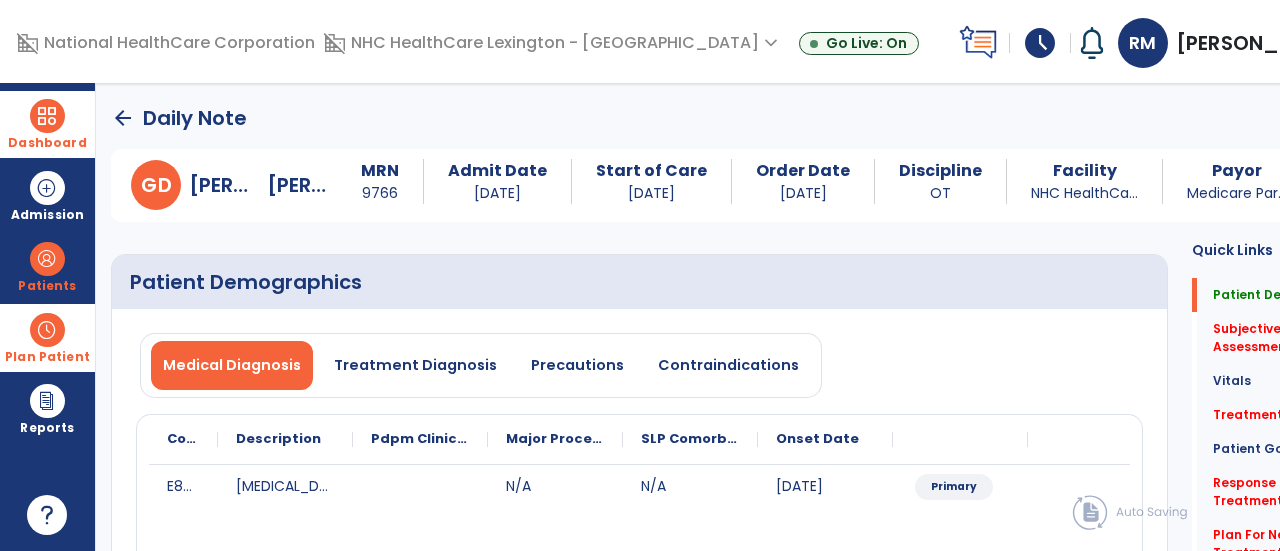 click on "arrow_back" 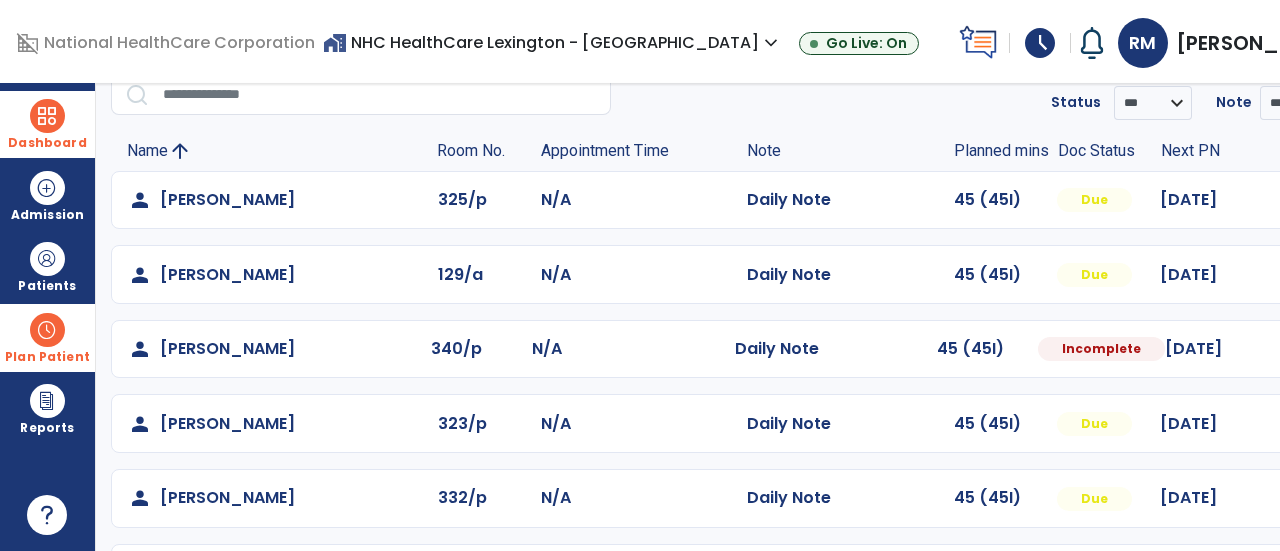 scroll, scrollTop: 122, scrollLeft: 0, axis: vertical 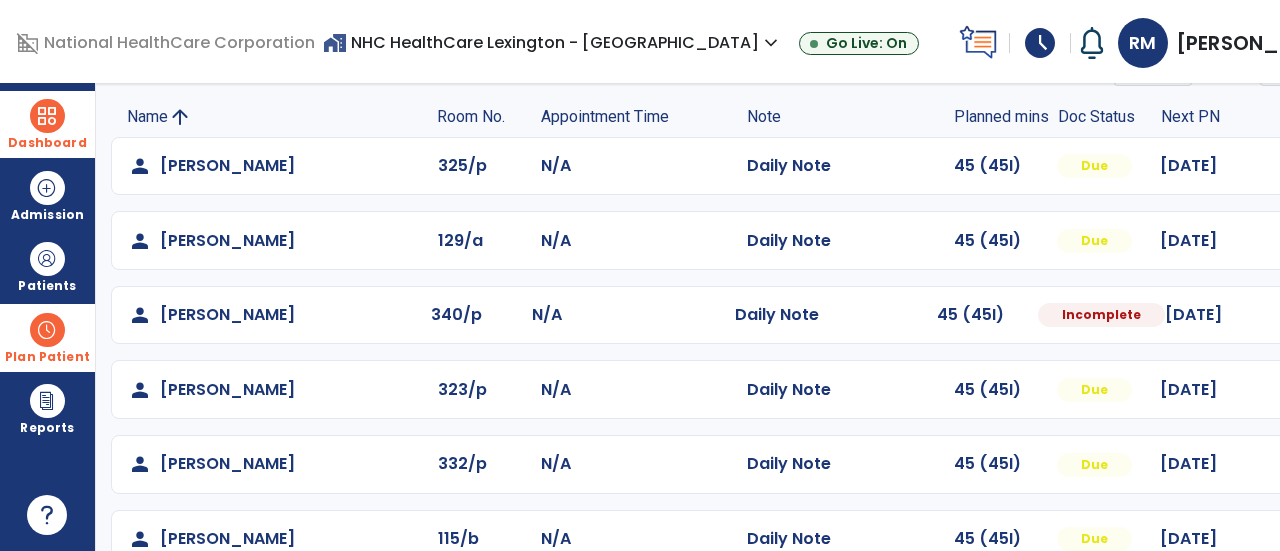 click at bounding box center [1323, 166] 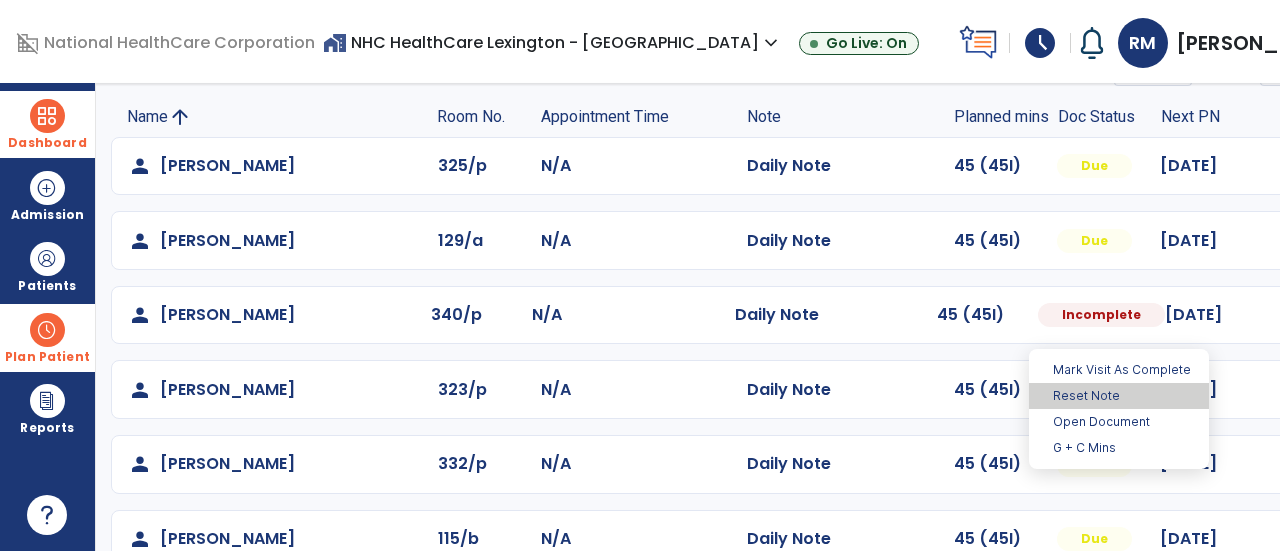 click on "Reset Note" at bounding box center (1119, 396) 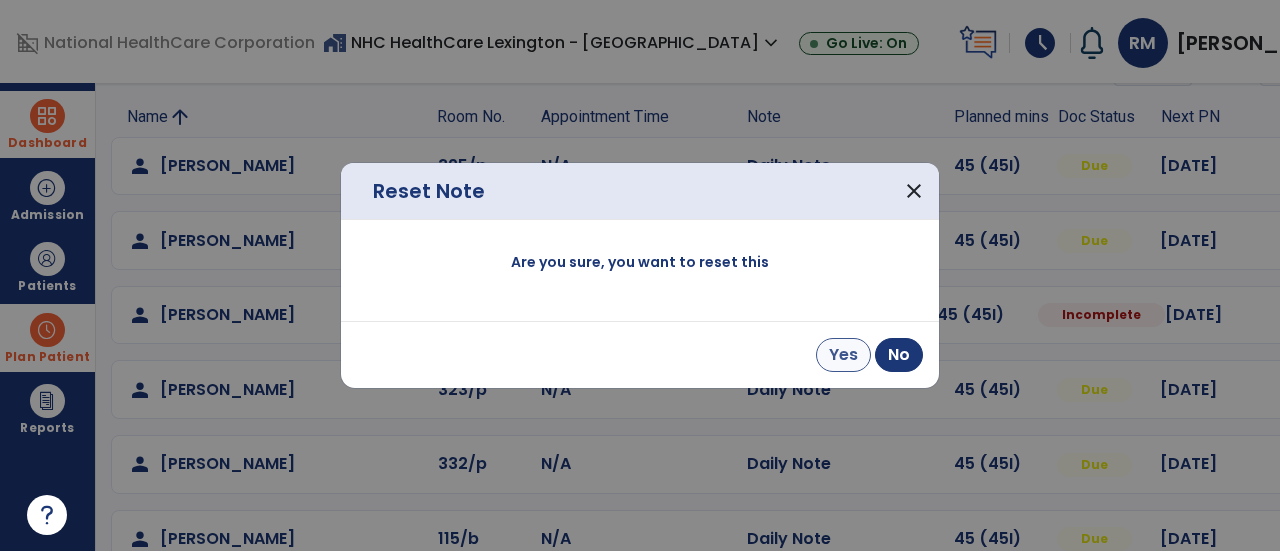 click on "Yes" at bounding box center [843, 355] 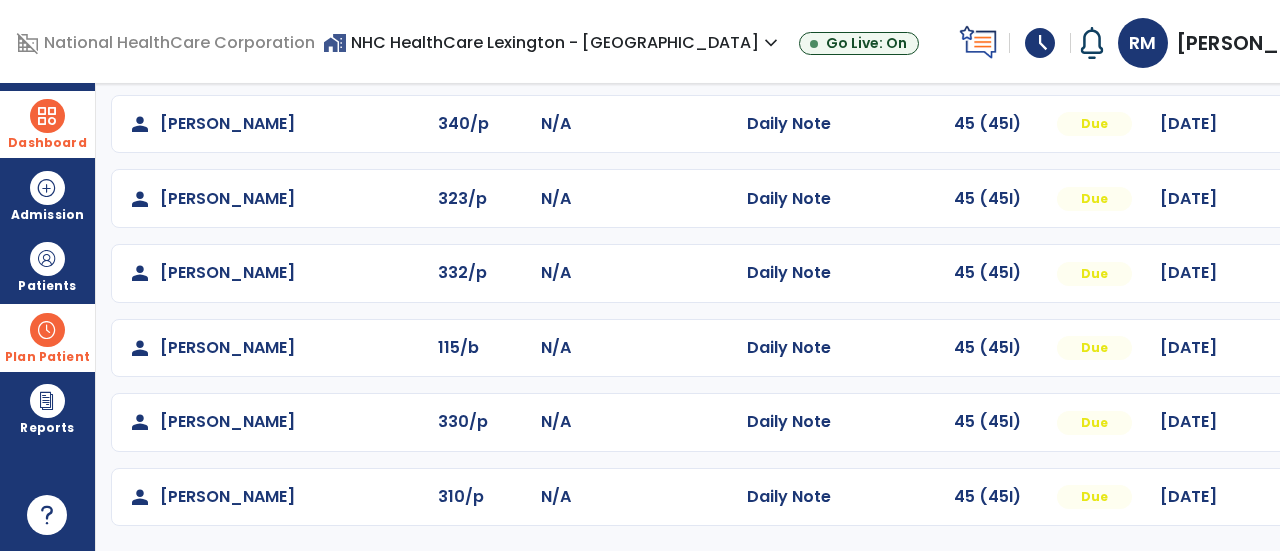 scroll, scrollTop: 333, scrollLeft: 0, axis: vertical 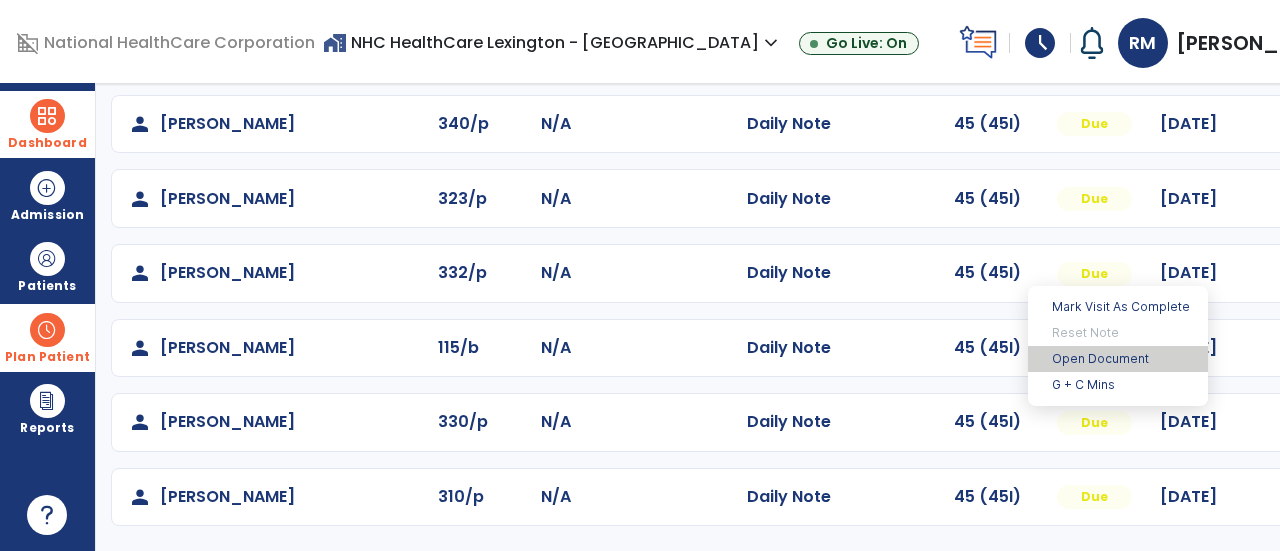 click on "Open Document" at bounding box center [1118, 359] 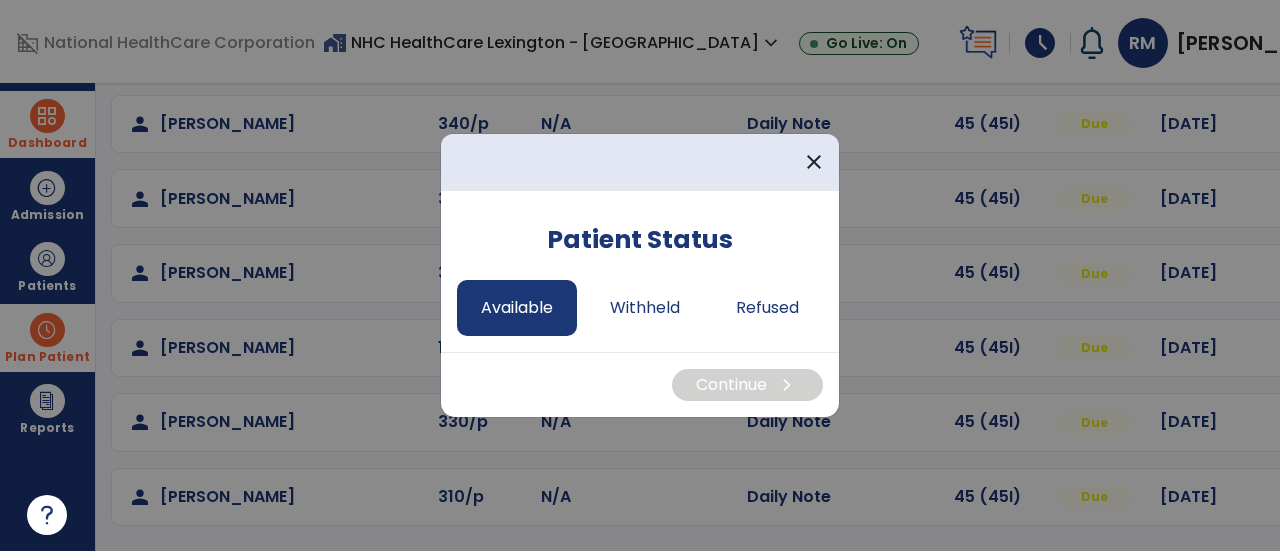 click on "Available" at bounding box center (517, 308) 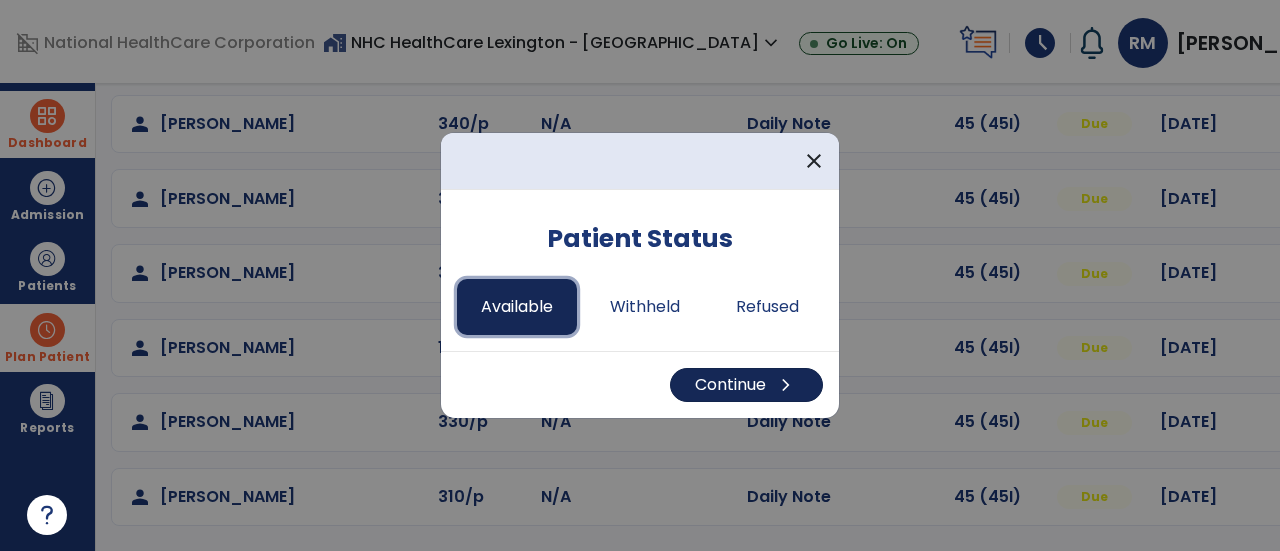 click on "chevron_right" at bounding box center (786, 385) 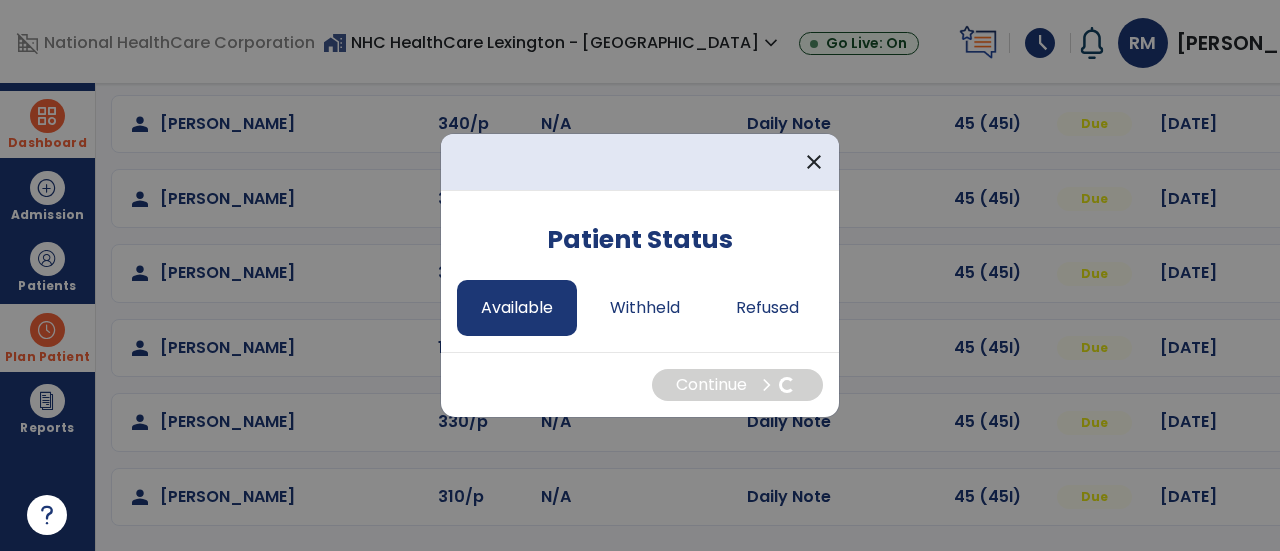 select on "*" 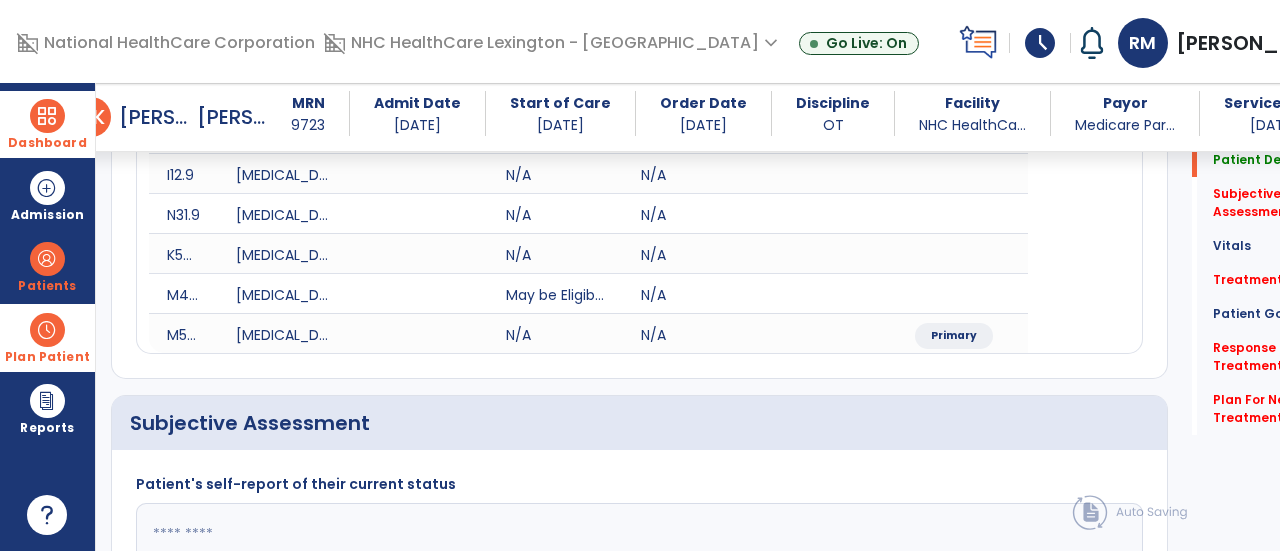 scroll, scrollTop: 469, scrollLeft: 0, axis: vertical 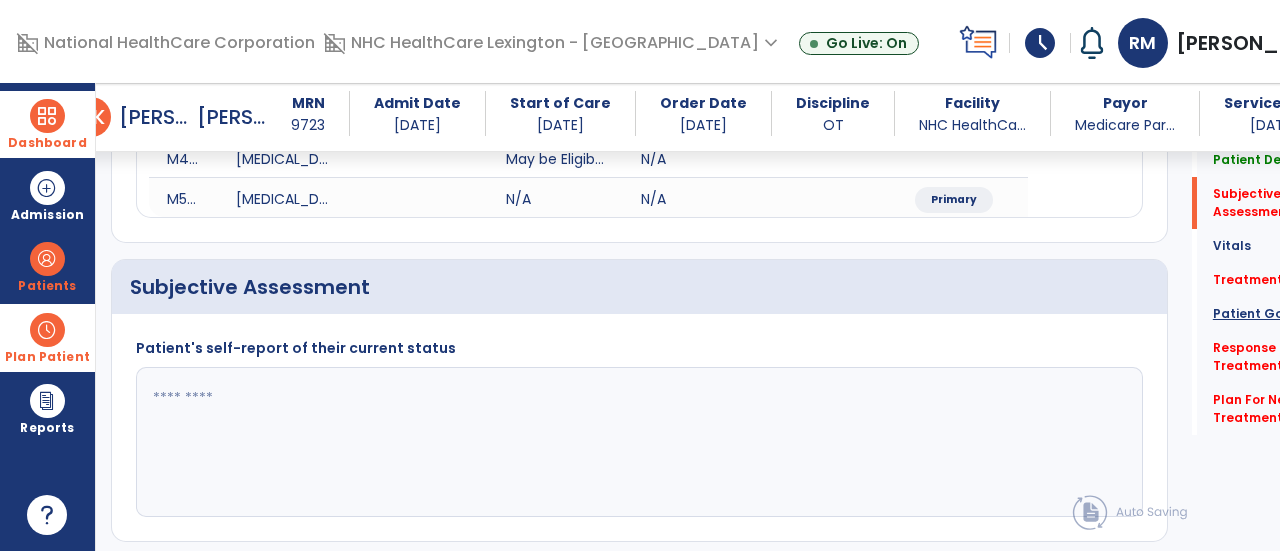 click on "Patient Goals" 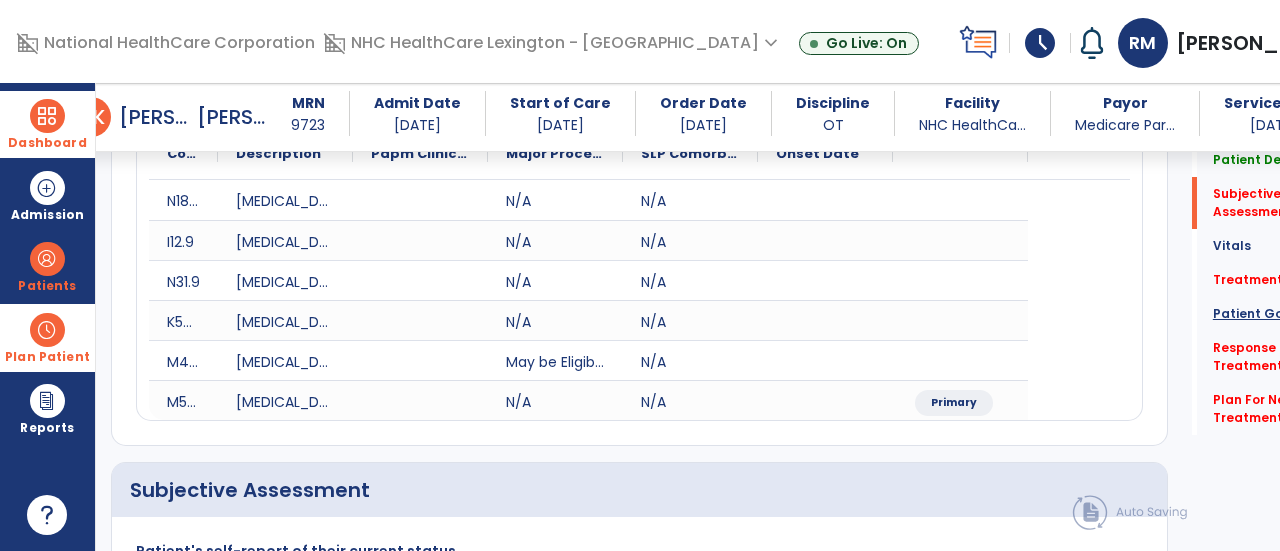 scroll, scrollTop: 0, scrollLeft: 0, axis: both 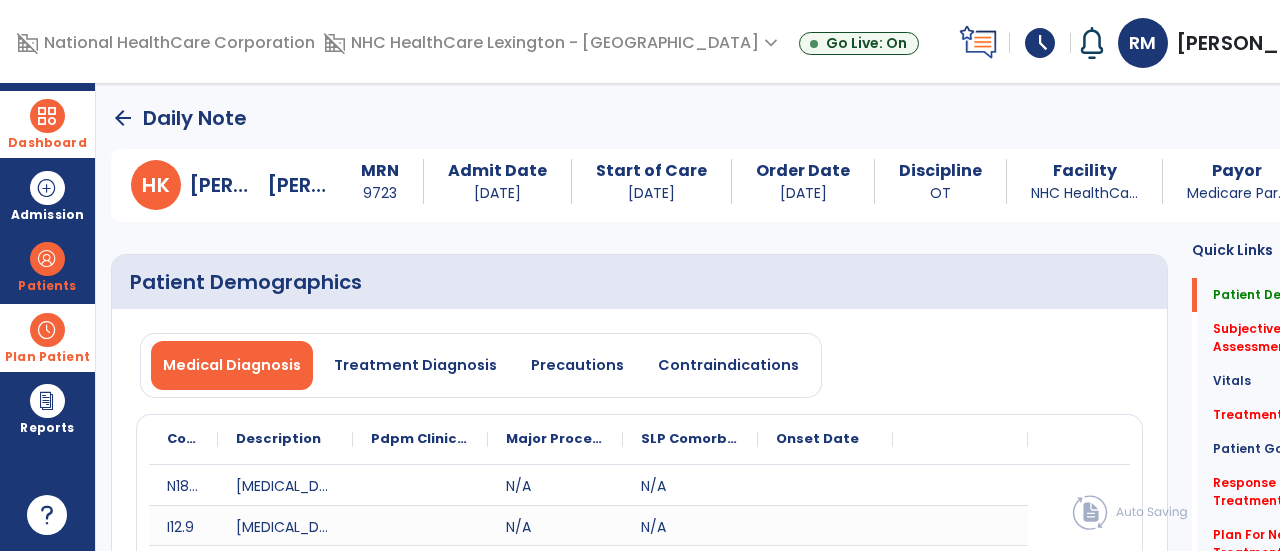 click on "arrow_back" 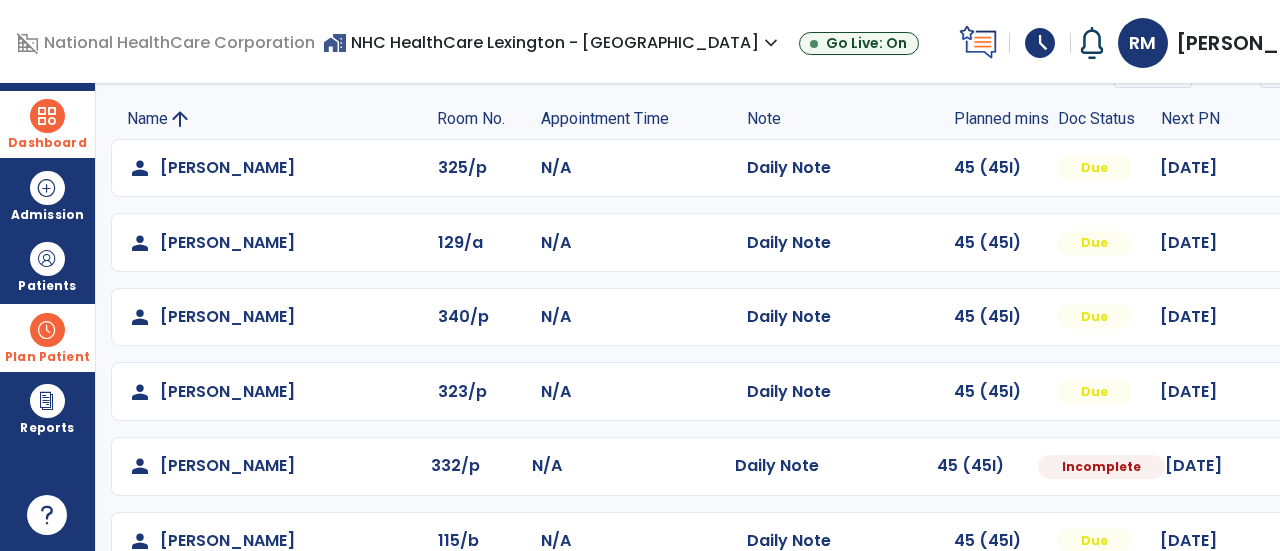 scroll, scrollTop: 333, scrollLeft: 0, axis: vertical 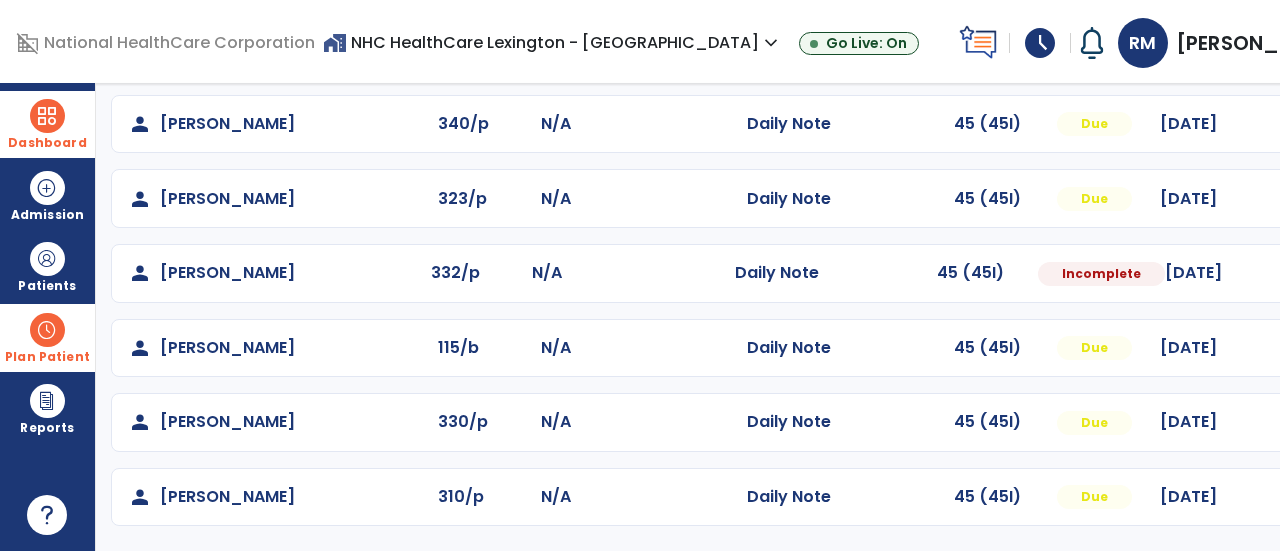 click at bounding box center (1323, -25) 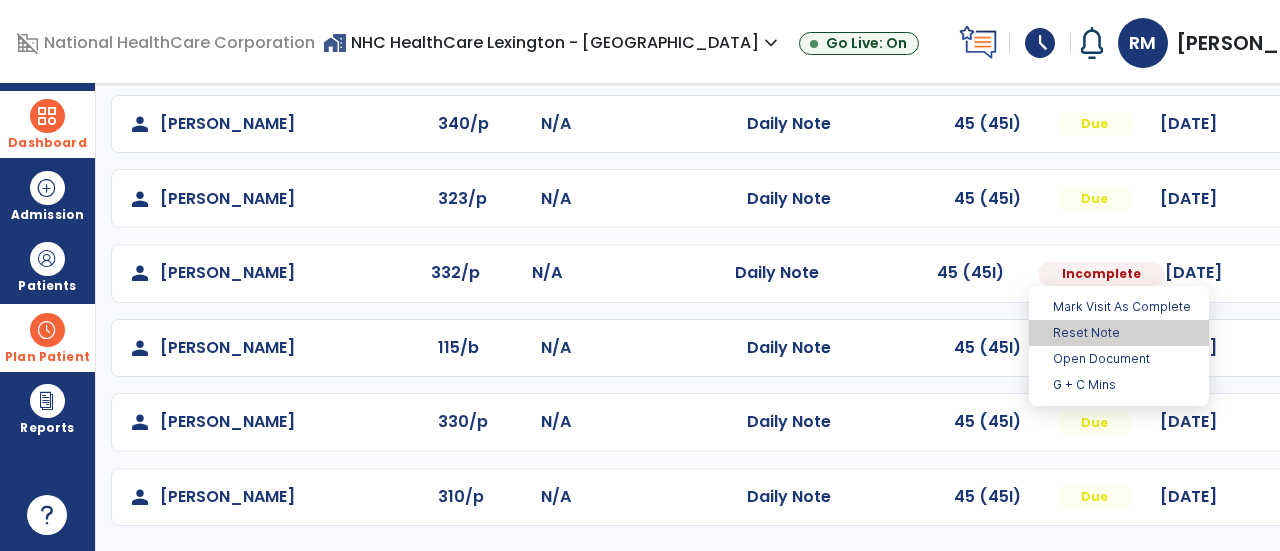 click on "Reset Note" at bounding box center [1119, 333] 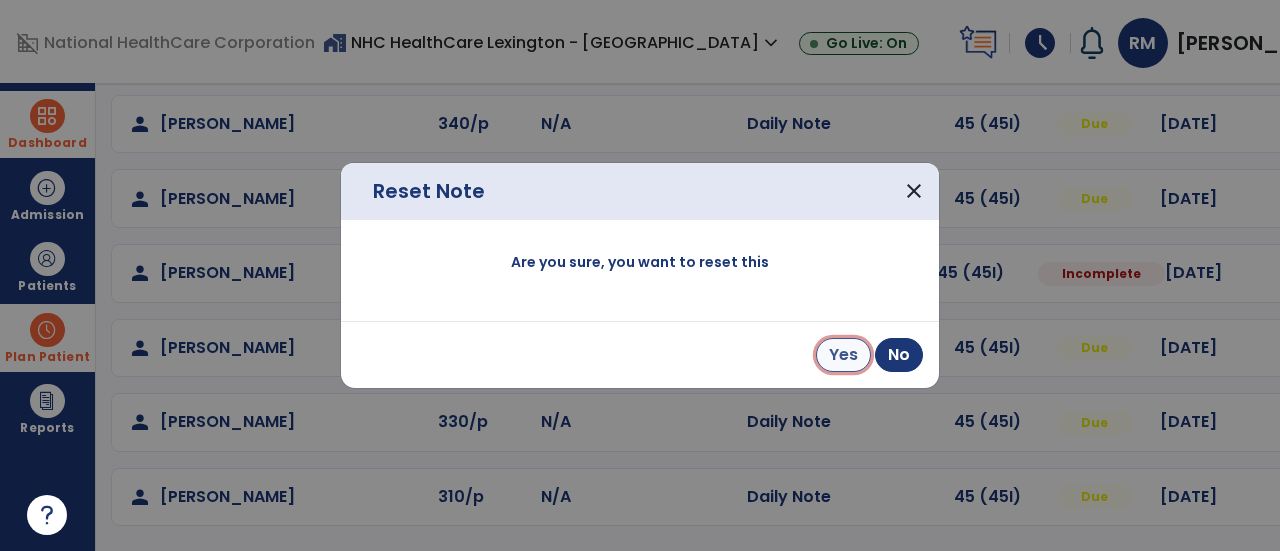 click on "Yes" at bounding box center (843, 355) 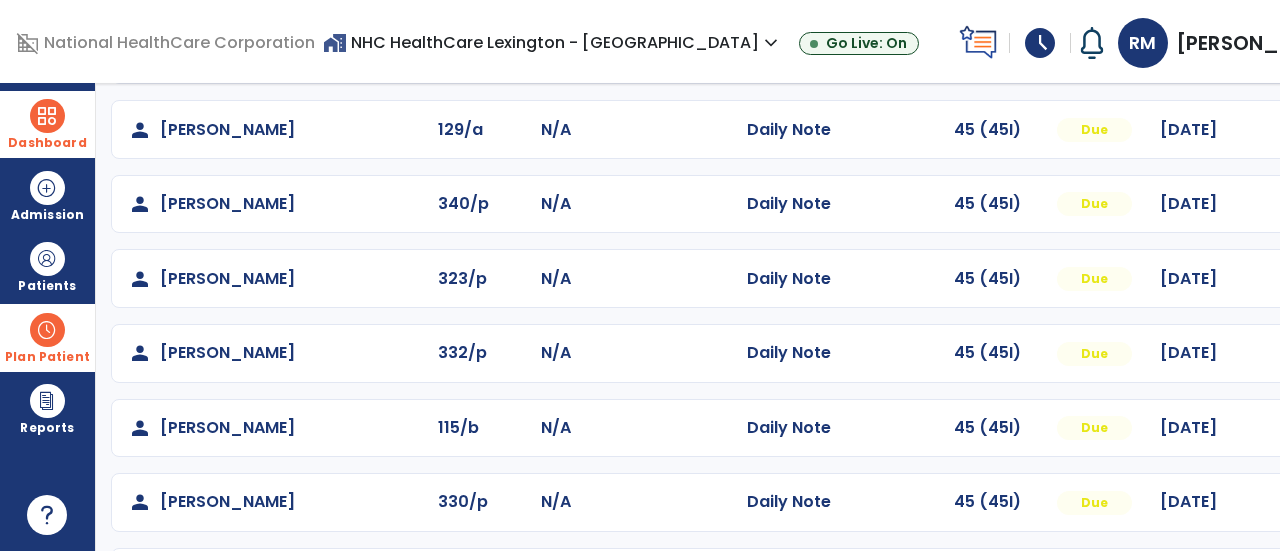scroll, scrollTop: 333, scrollLeft: 0, axis: vertical 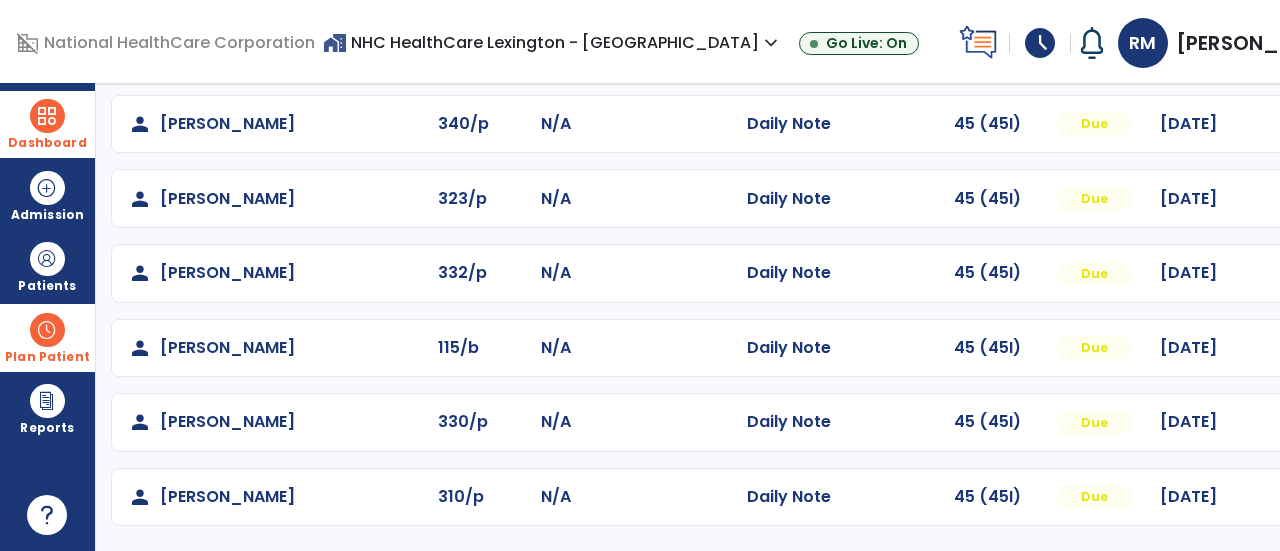 click at bounding box center (1323, -25) 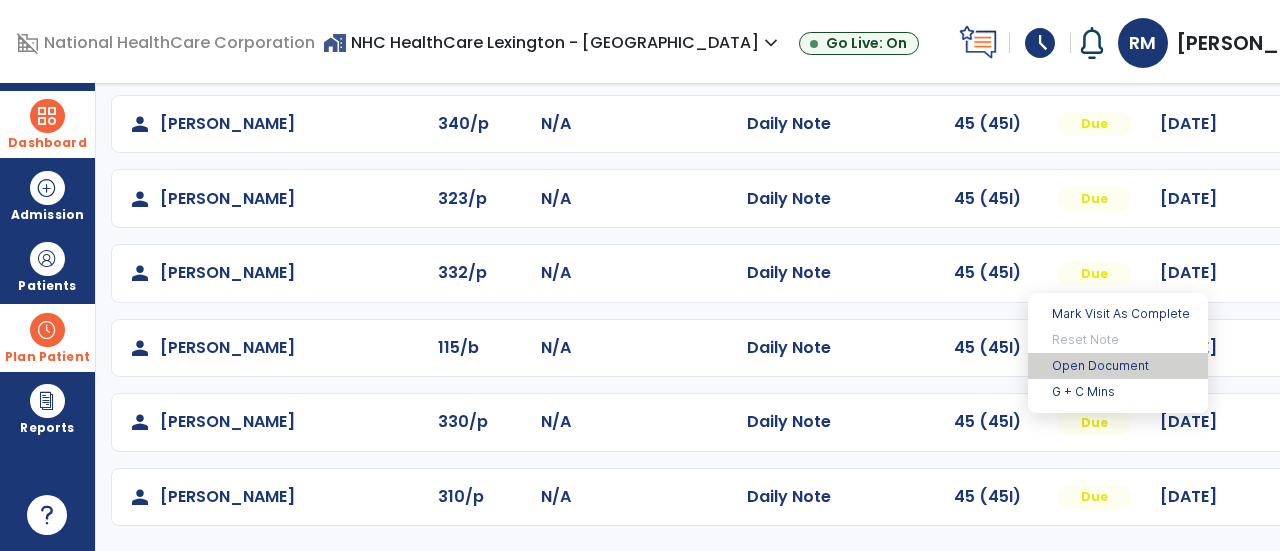 click on "Open Document" at bounding box center [1118, 366] 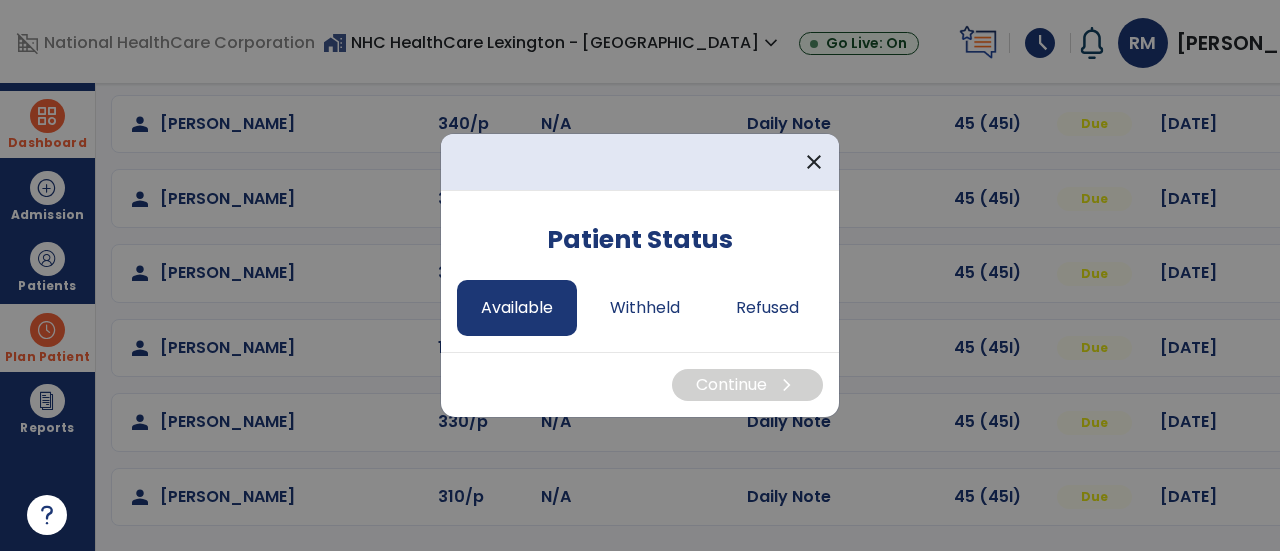 click on "Available" at bounding box center (517, 308) 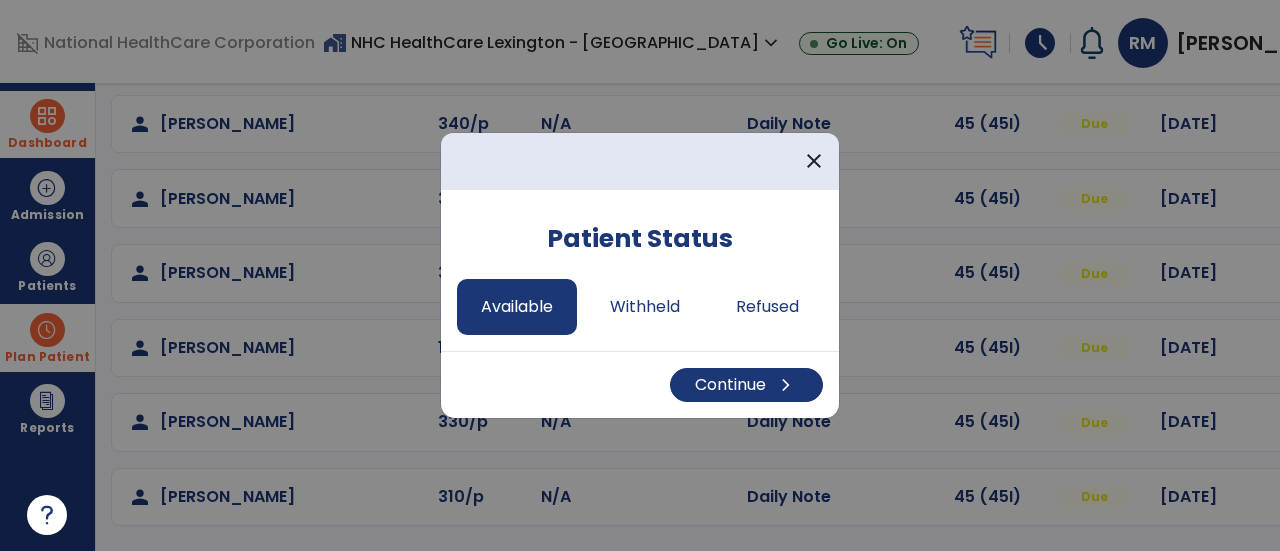 click on "Continue   chevron_right" at bounding box center [640, 384] 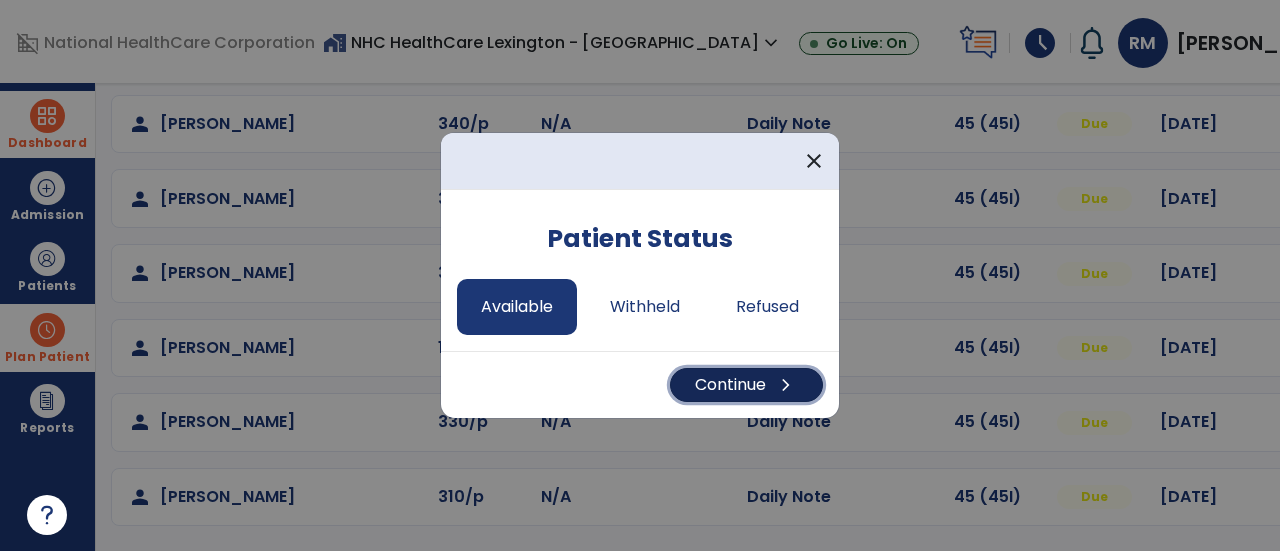 click on "Continue   chevron_right" at bounding box center [746, 385] 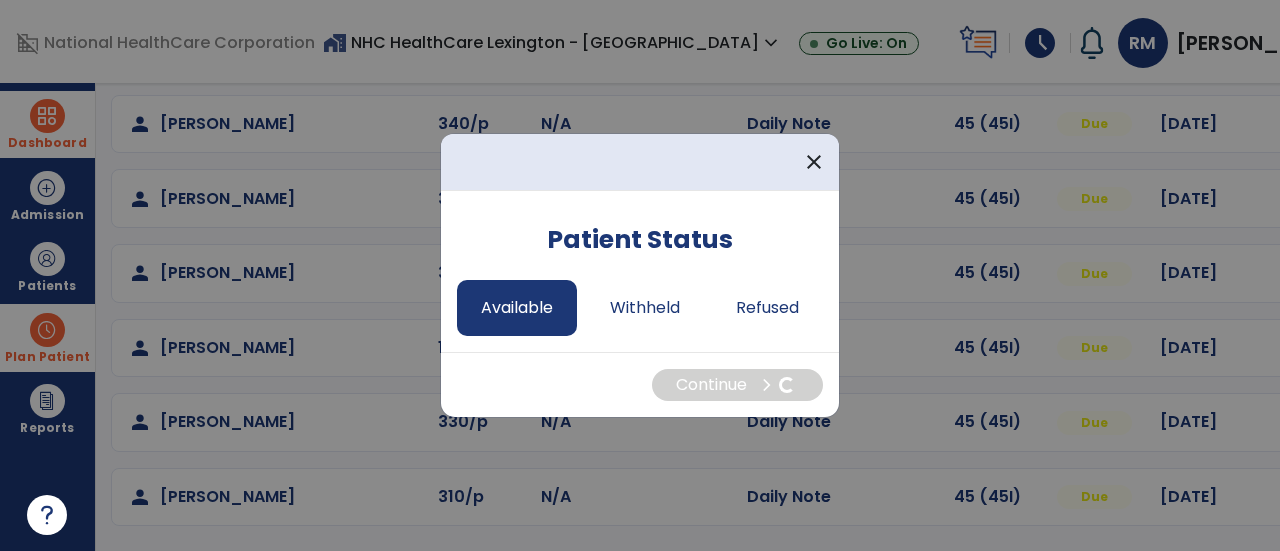 select on "*" 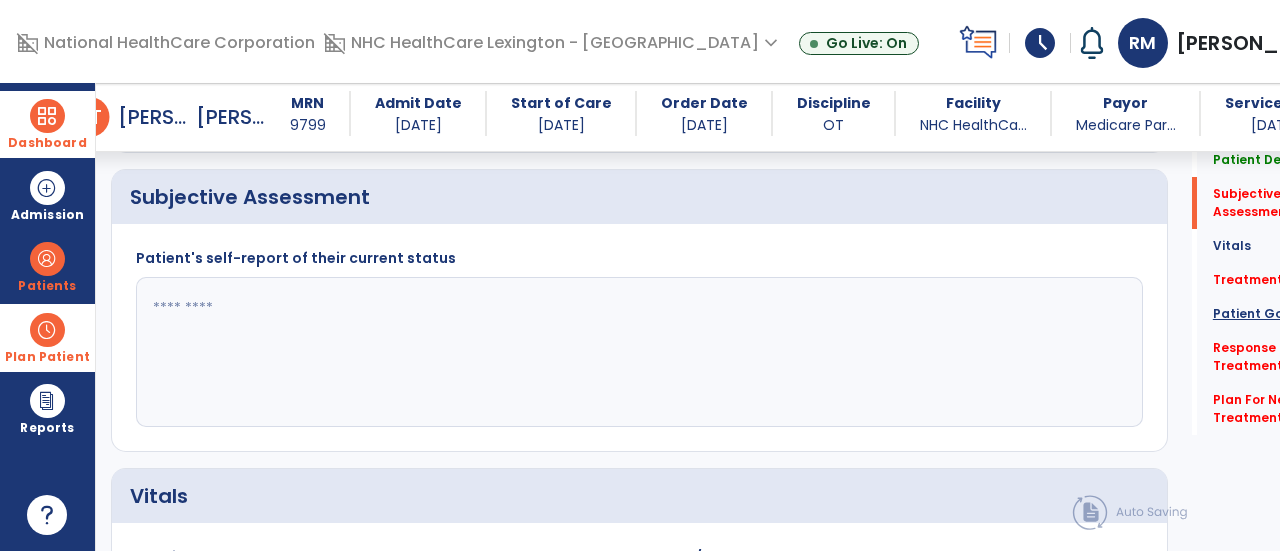 click on "Patient Goals" 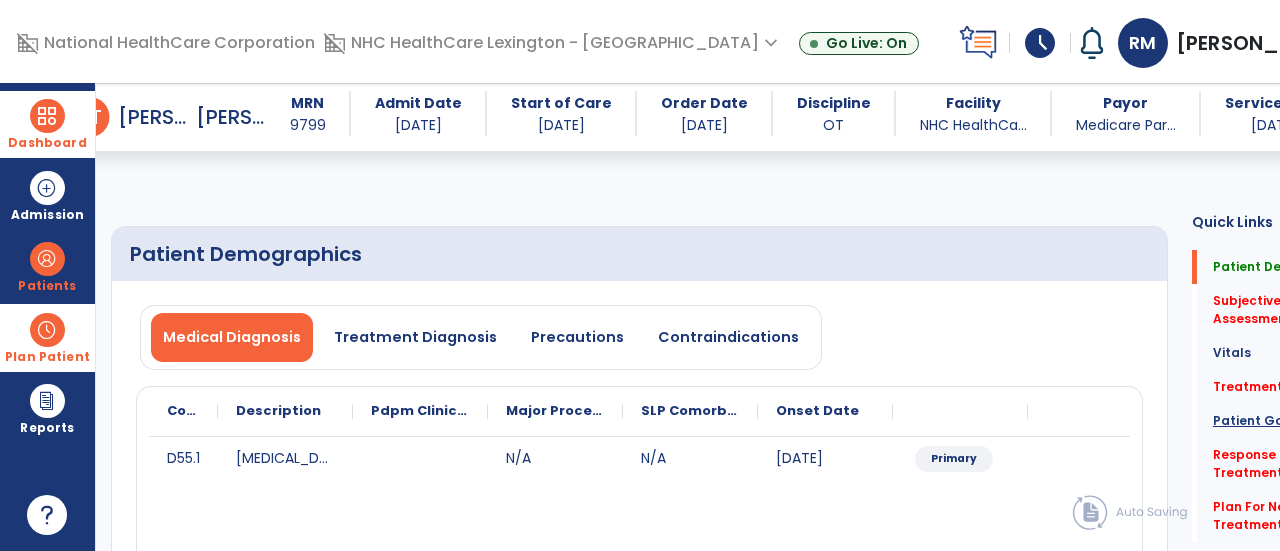 scroll, scrollTop: 0, scrollLeft: 0, axis: both 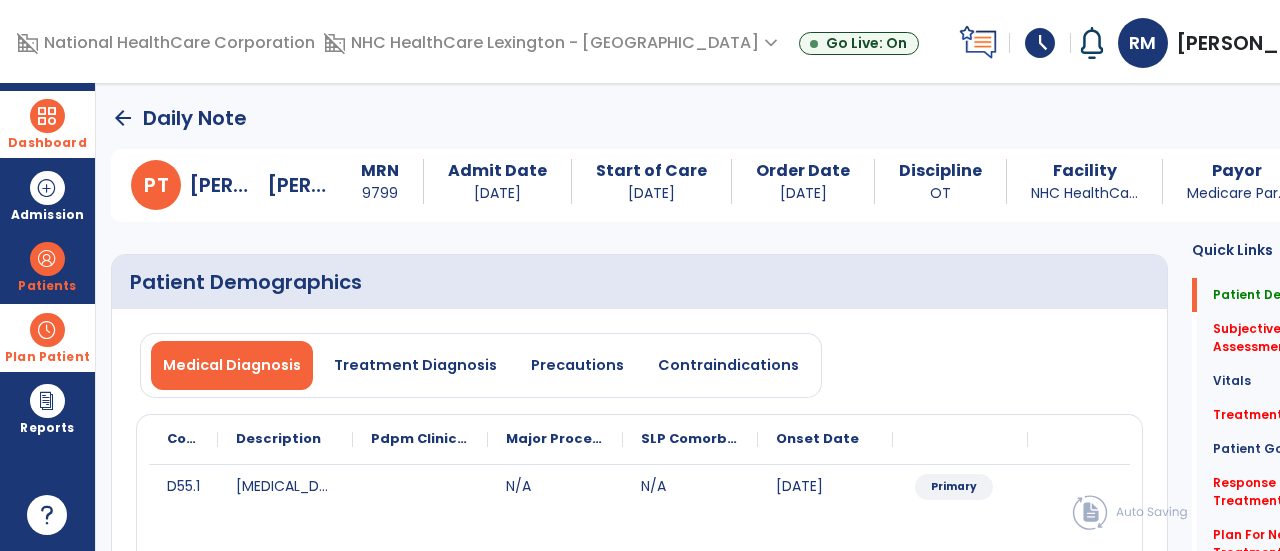 click on "arrow_back" 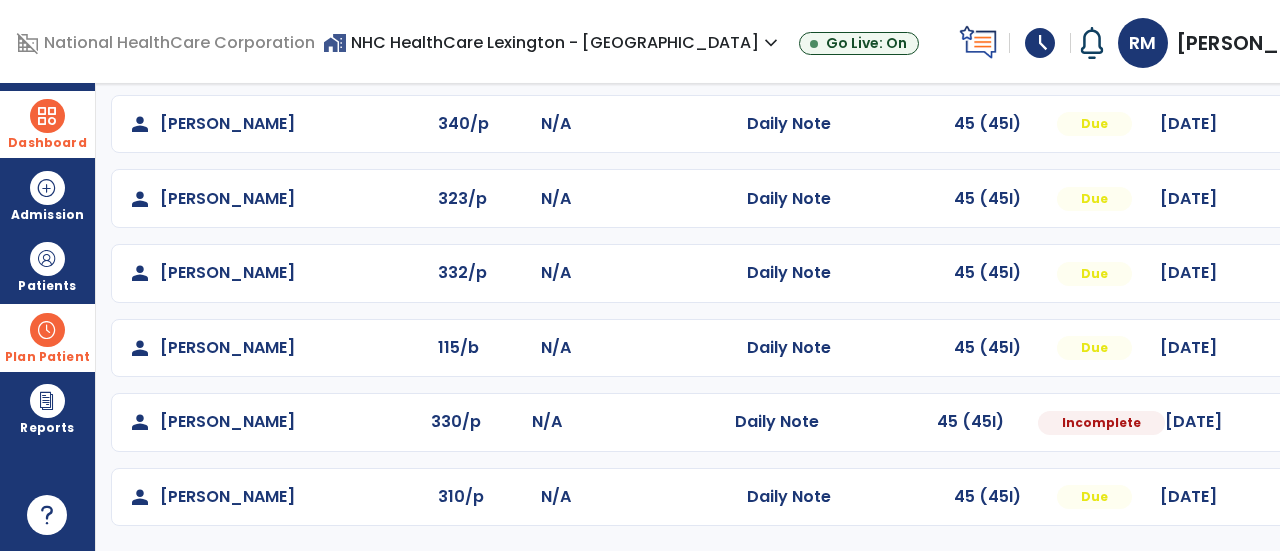 scroll, scrollTop: 333, scrollLeft: 0, axis: vertical 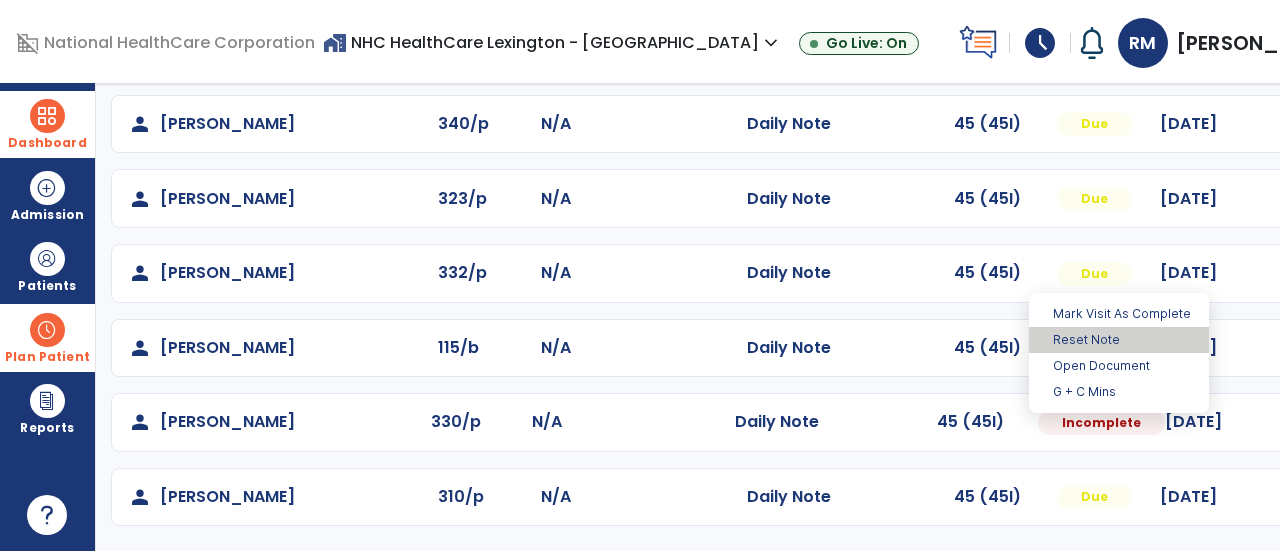 click on "Reset Note" at bounding box center (1119, 340) 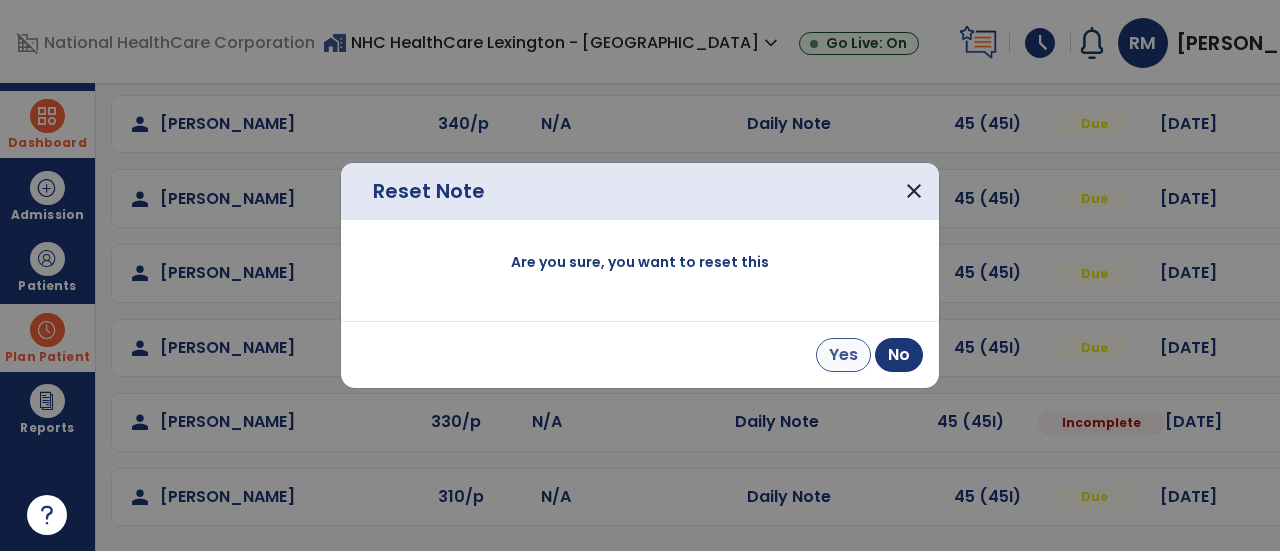 click on "Yes" at bounding box center [843, 355] 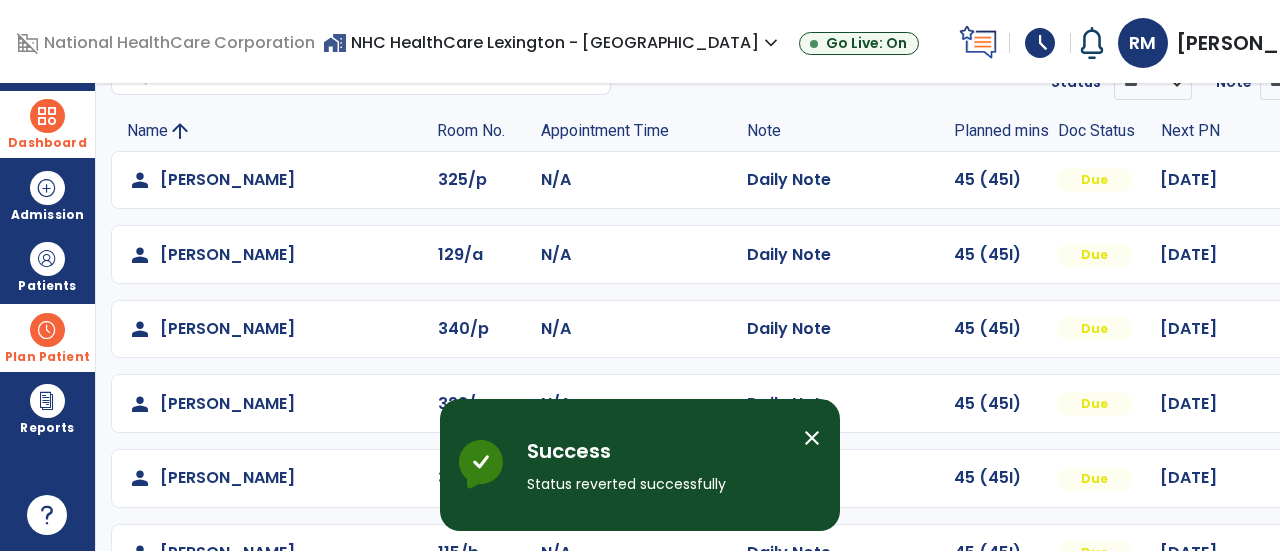 click at bounding box center [47, 330] 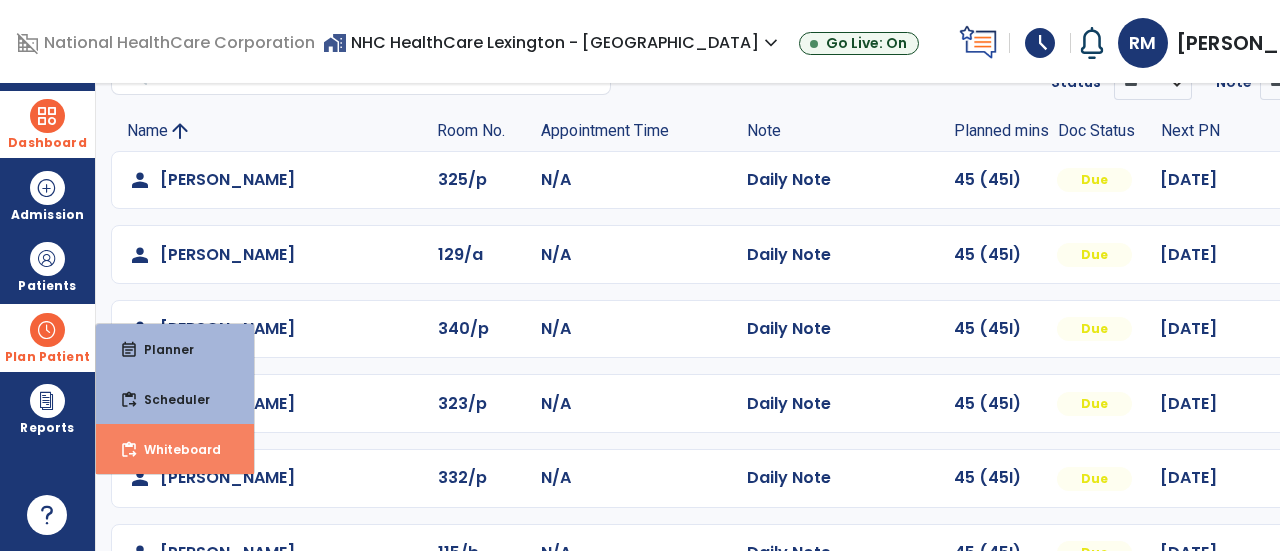click on "Whiteboard" at bounding box center [174, 449] 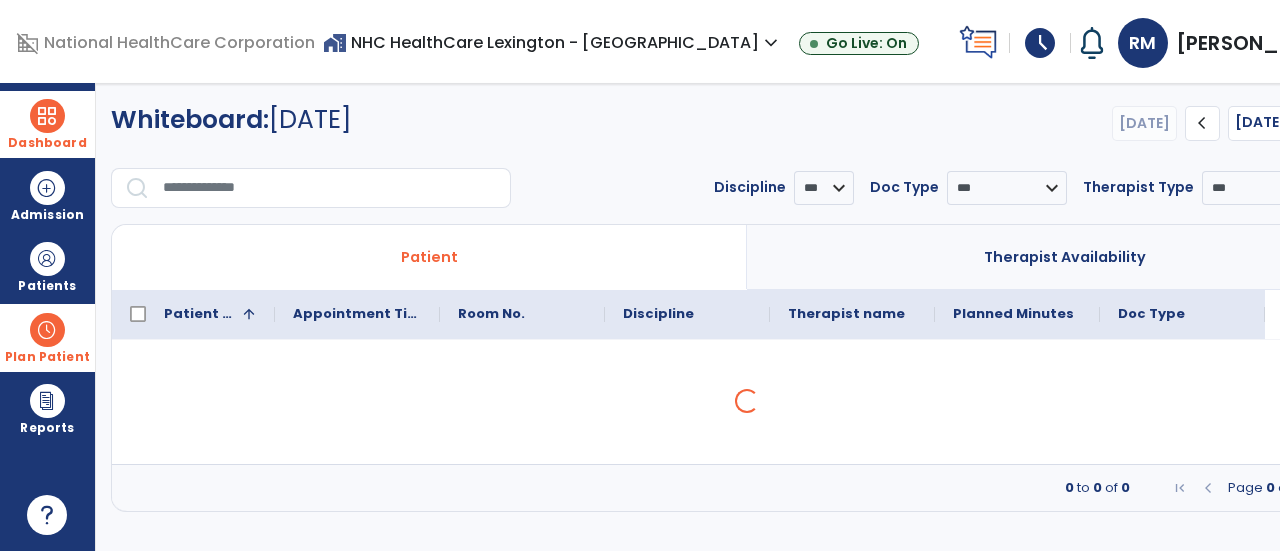 scroll, scrollTop: 0, scrollLeft: 0, axis: both 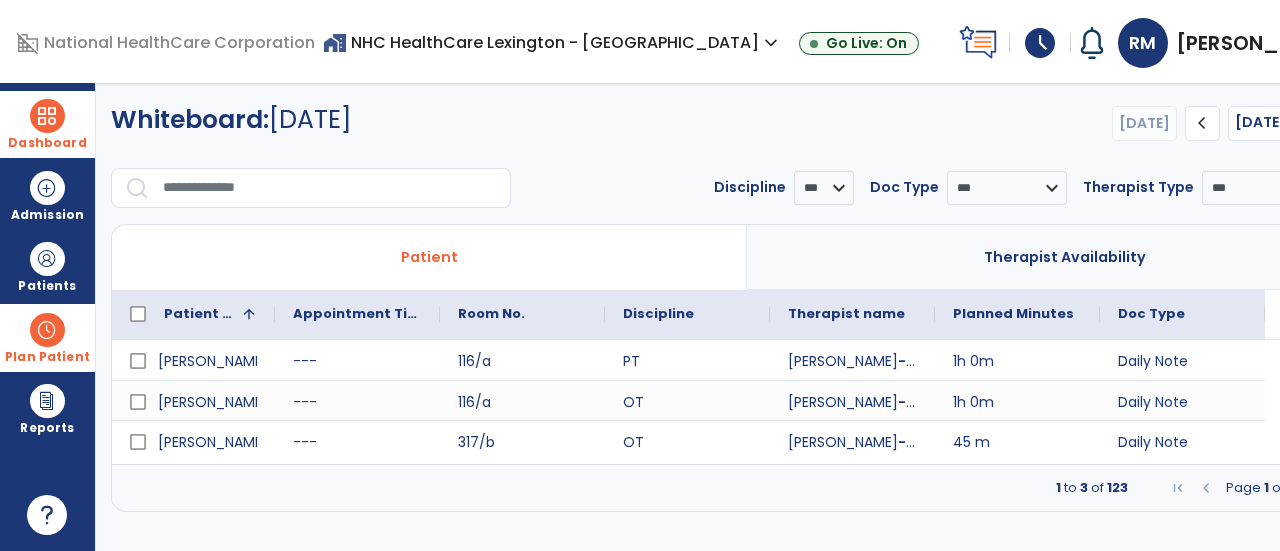 click 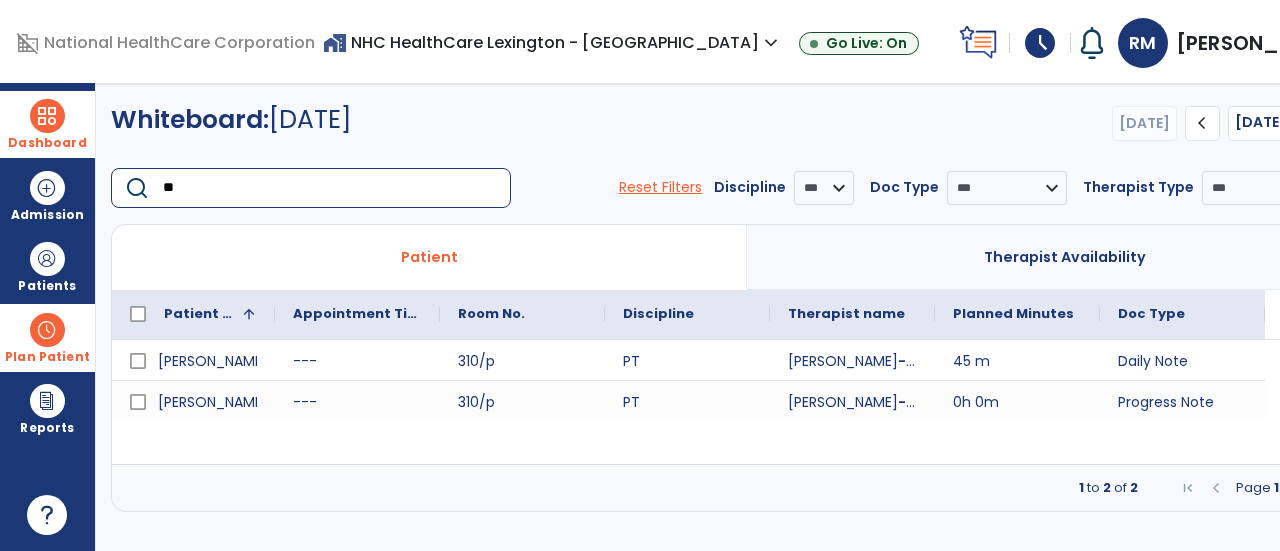 type on "*" 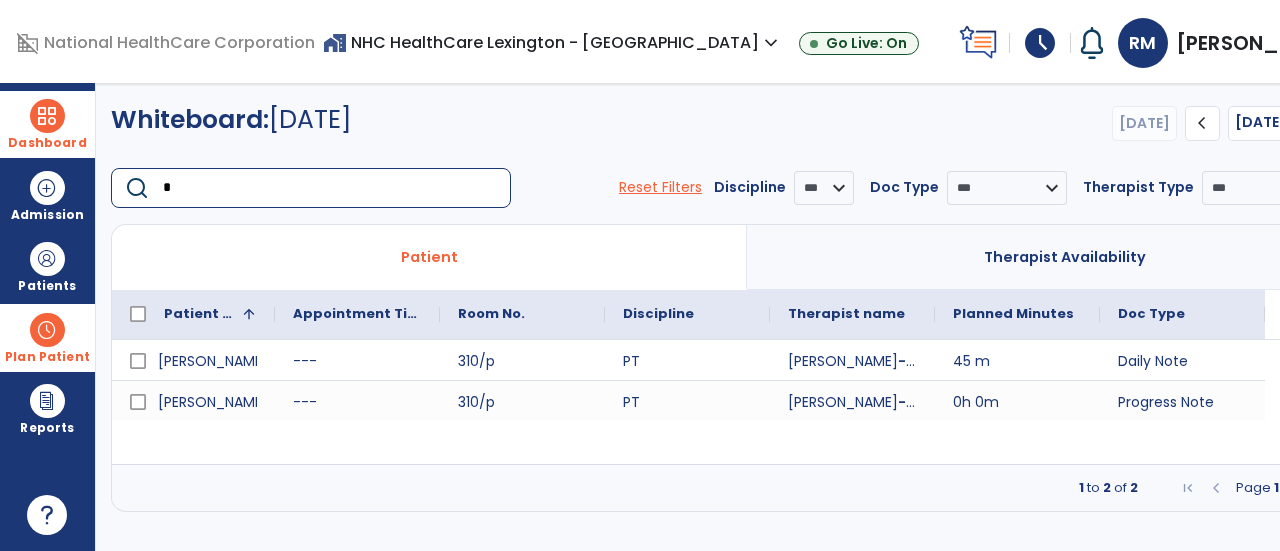 type 